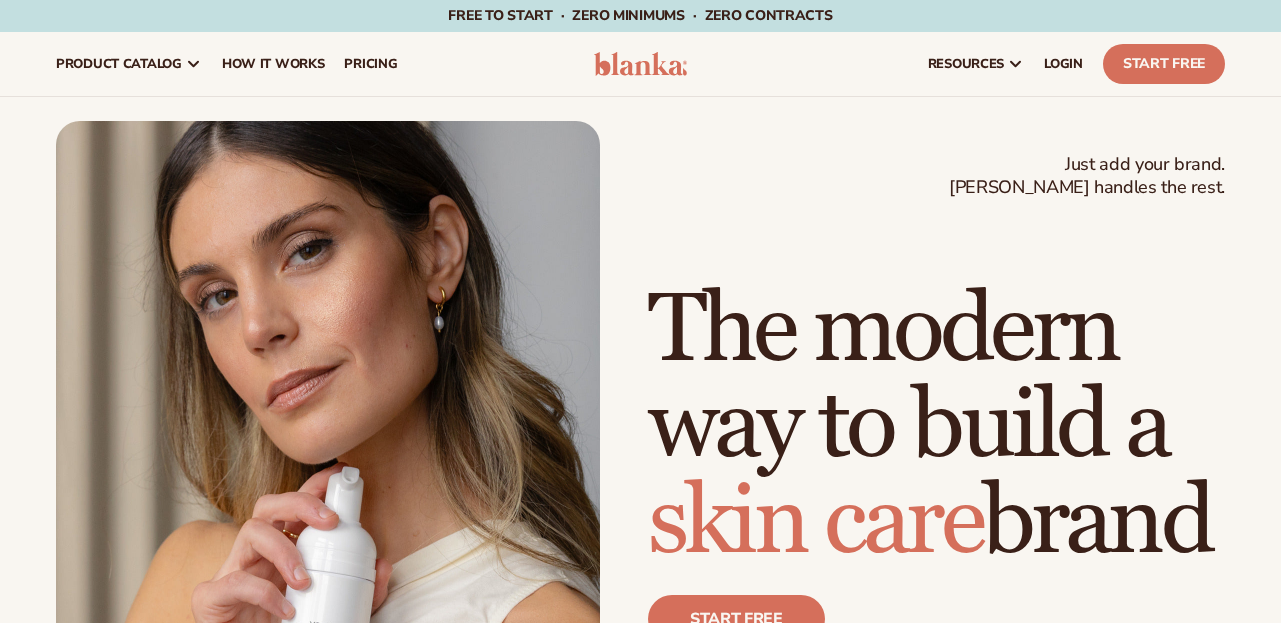scroll, scrollTop: 0, scrollLeft: 0, axis: both 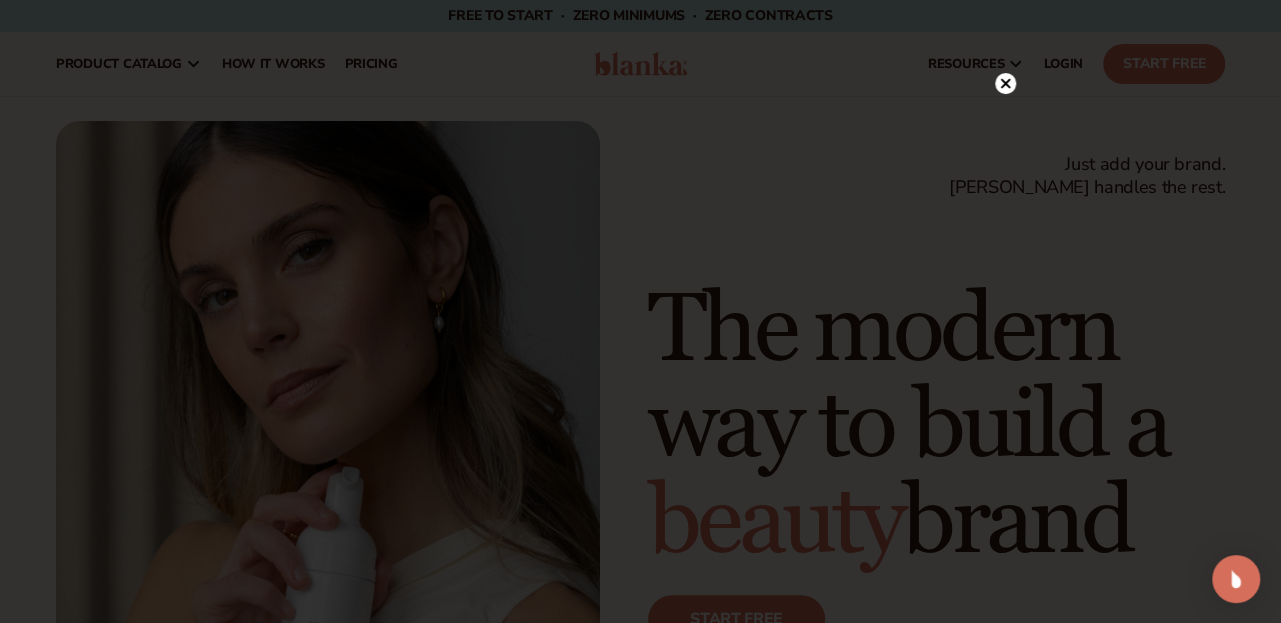 click 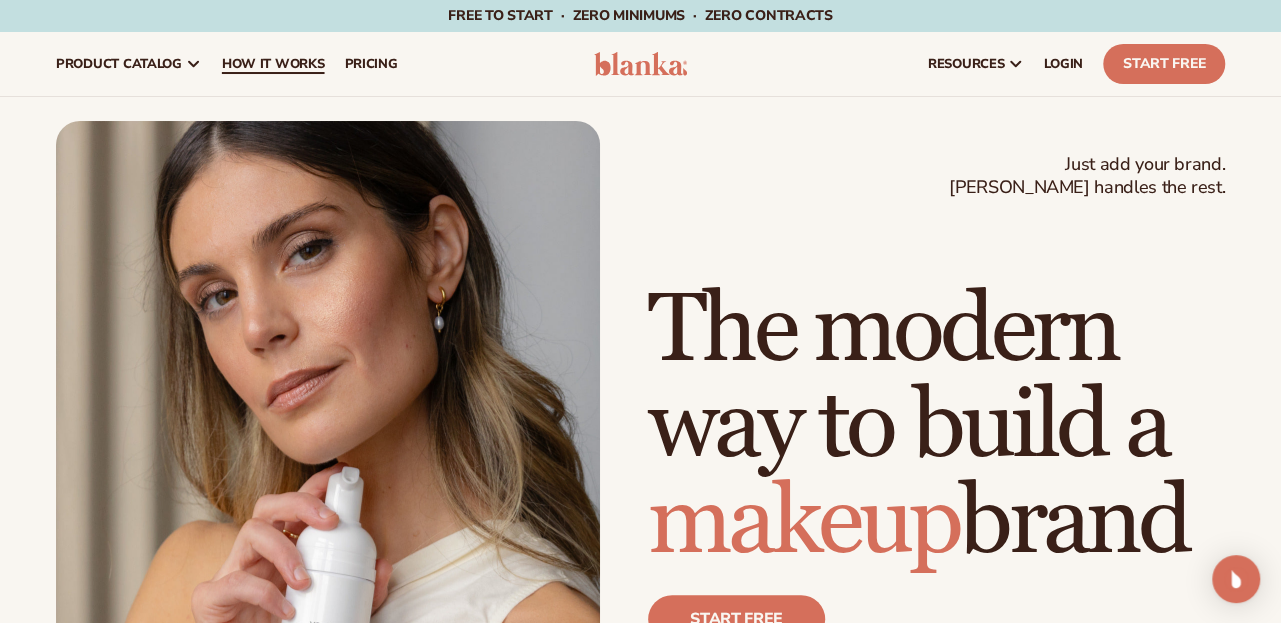 click on "How It Works" at bounding box center (273, 64) 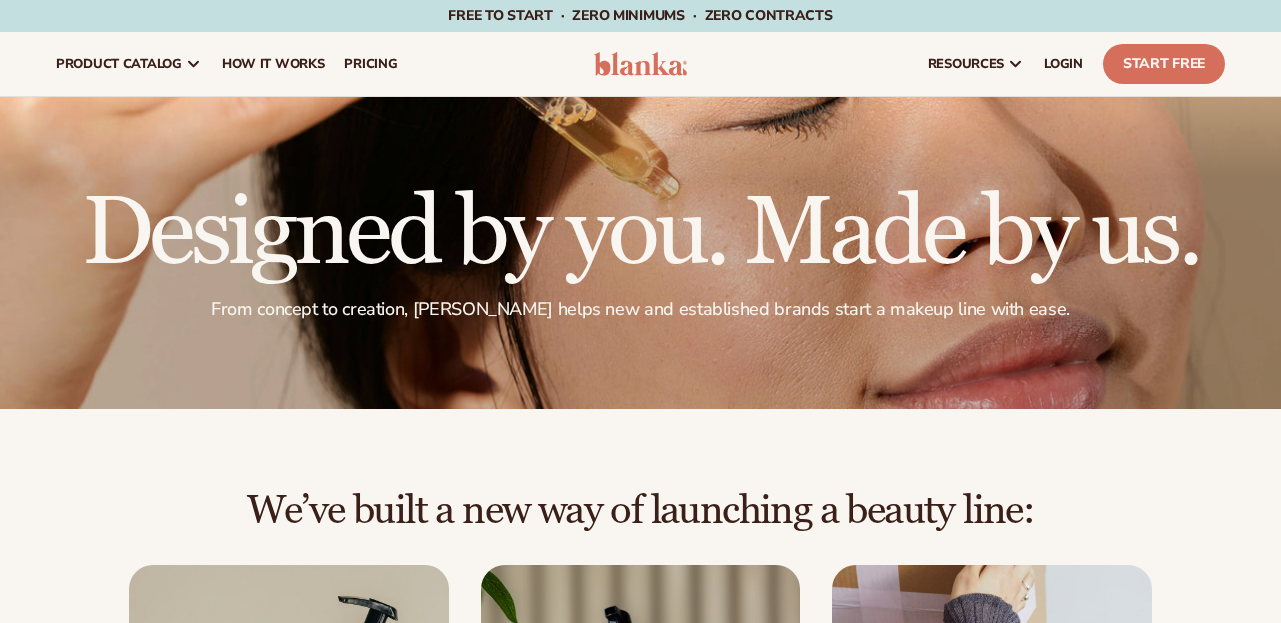 scroll, scrollTop: 0, scrollLeft: 0, axis: both 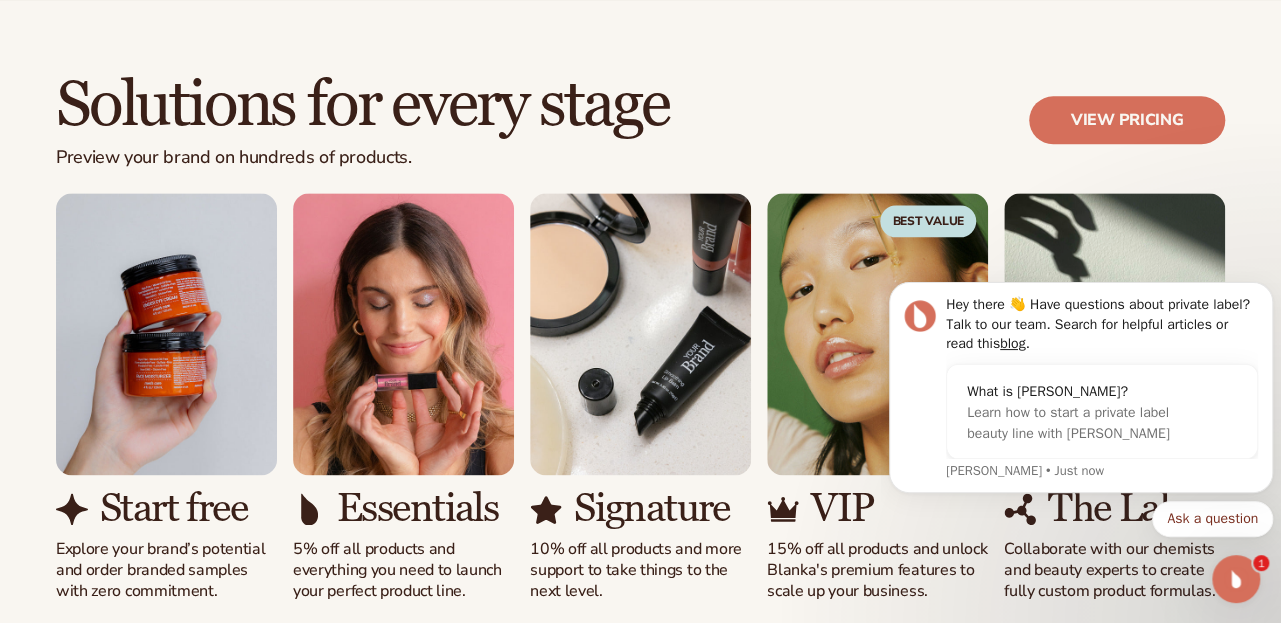 click on "Solutions for every stage
Preview your brand on hundreds of products.
View pricing
Start free
Explore your brand’s potential and order branded samples with zero commitment.
Essentials
VIP" at bounding box center (640, 336) 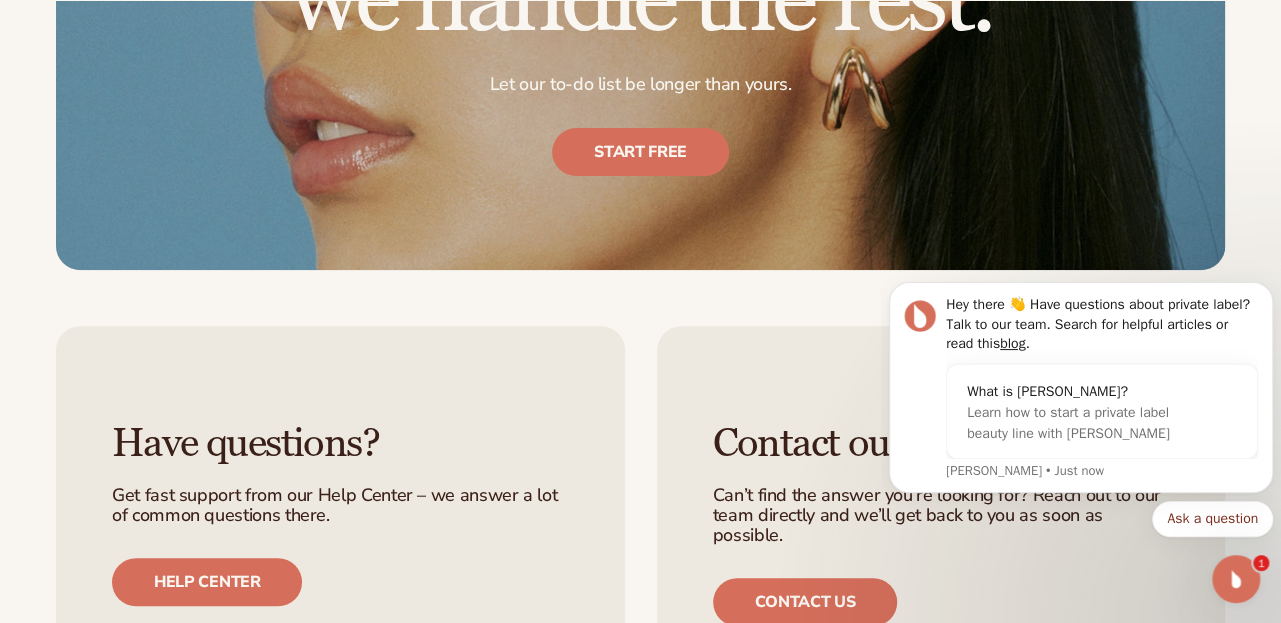 scroll, scrollTop: 4130, scrollLeft: 0, axis: vertical 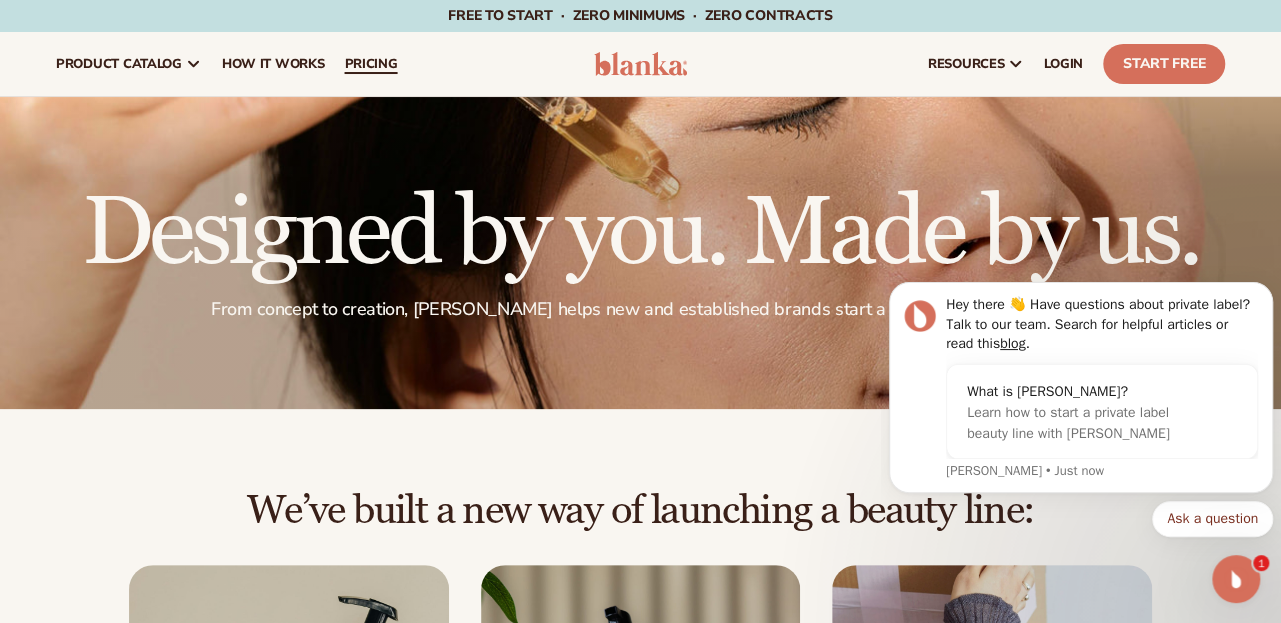 click on "pricing" at bounding box center (370, 64) 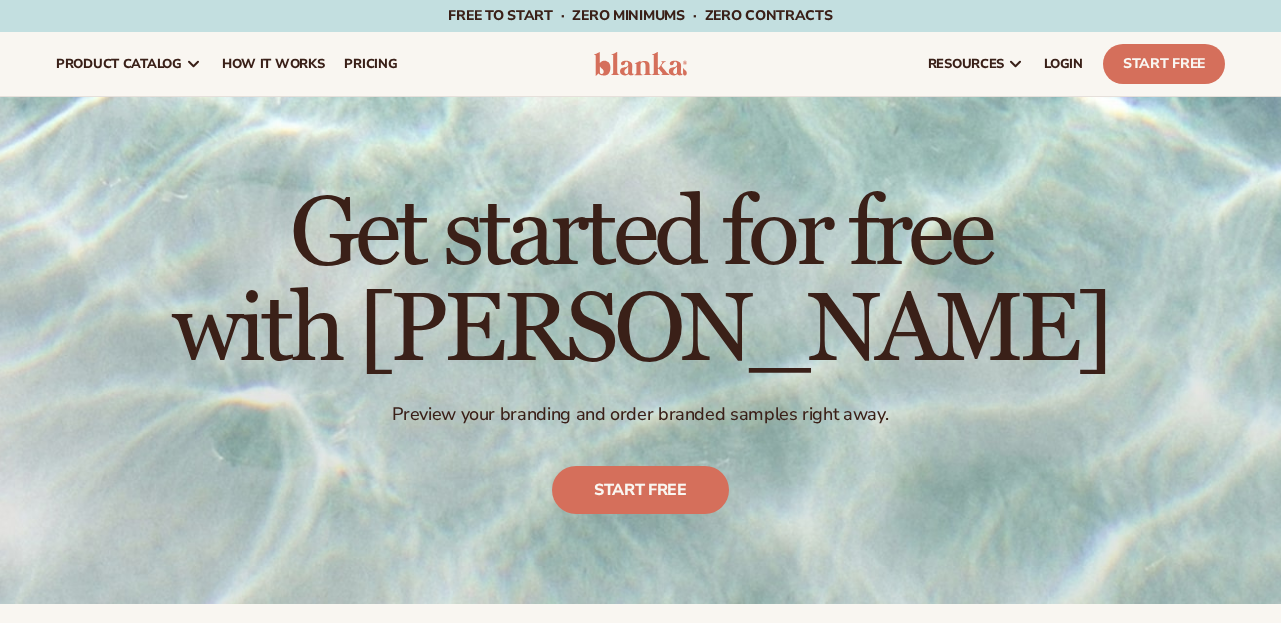scroll, scrollTop: 0, scrollLeft: 0, axis: both 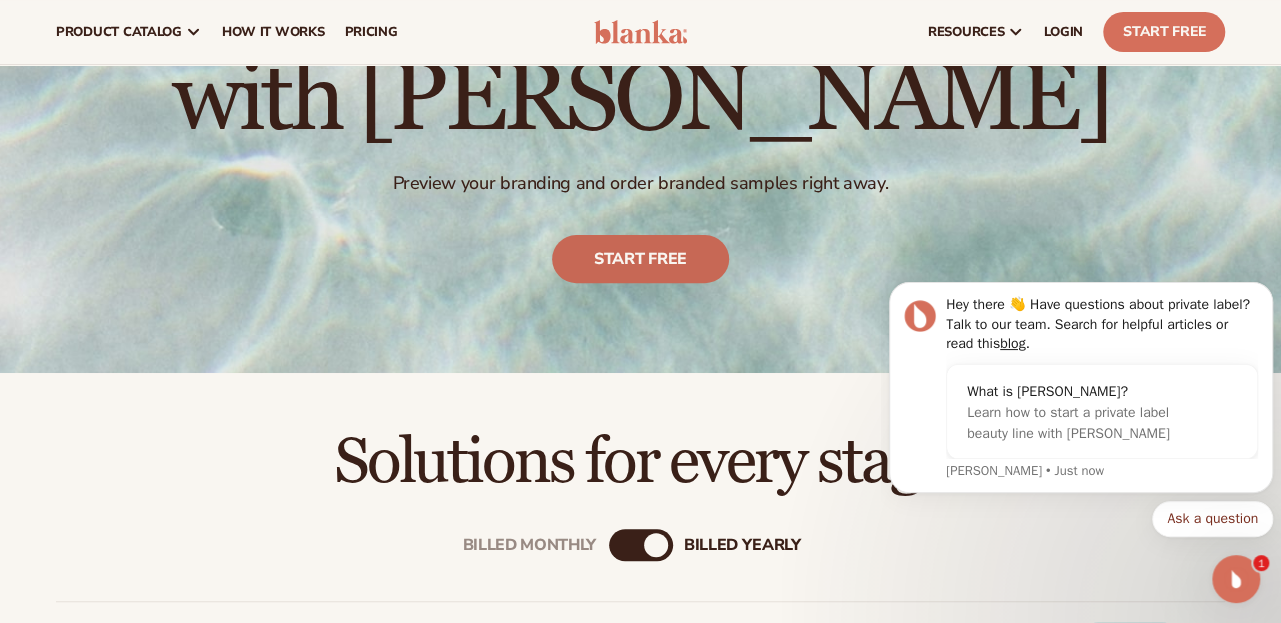 click on "Start free" at bounding box center [640, 259] 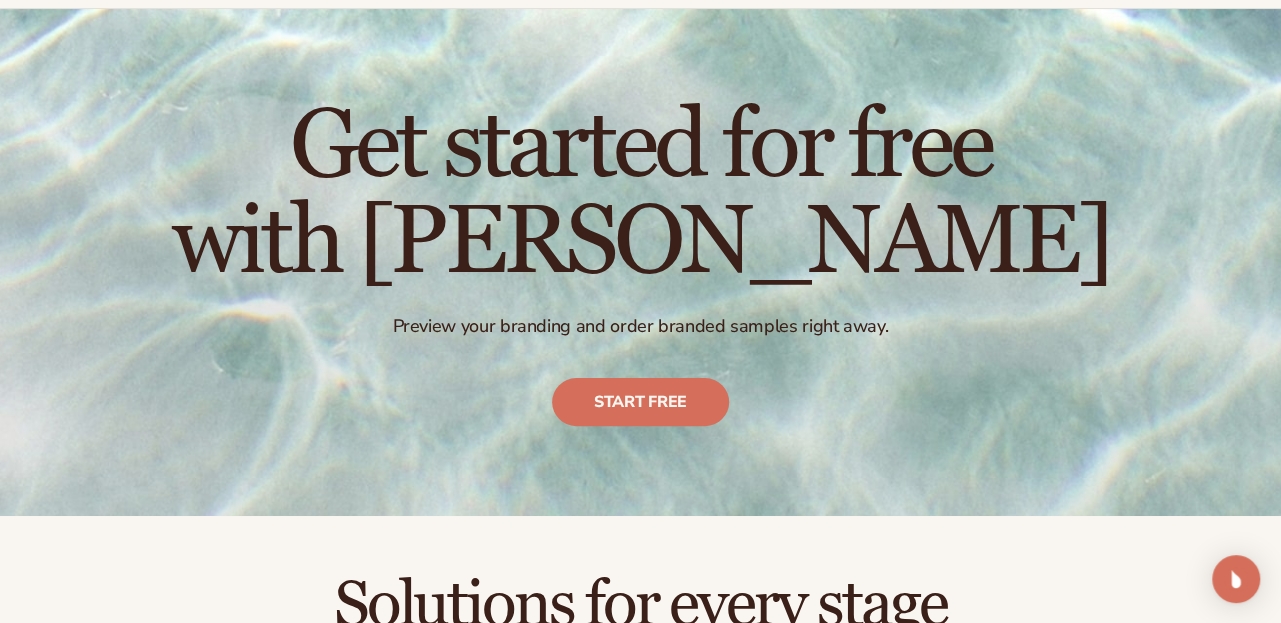 scroll, scrollTop: 0, scrollLeft: 0, axis: both 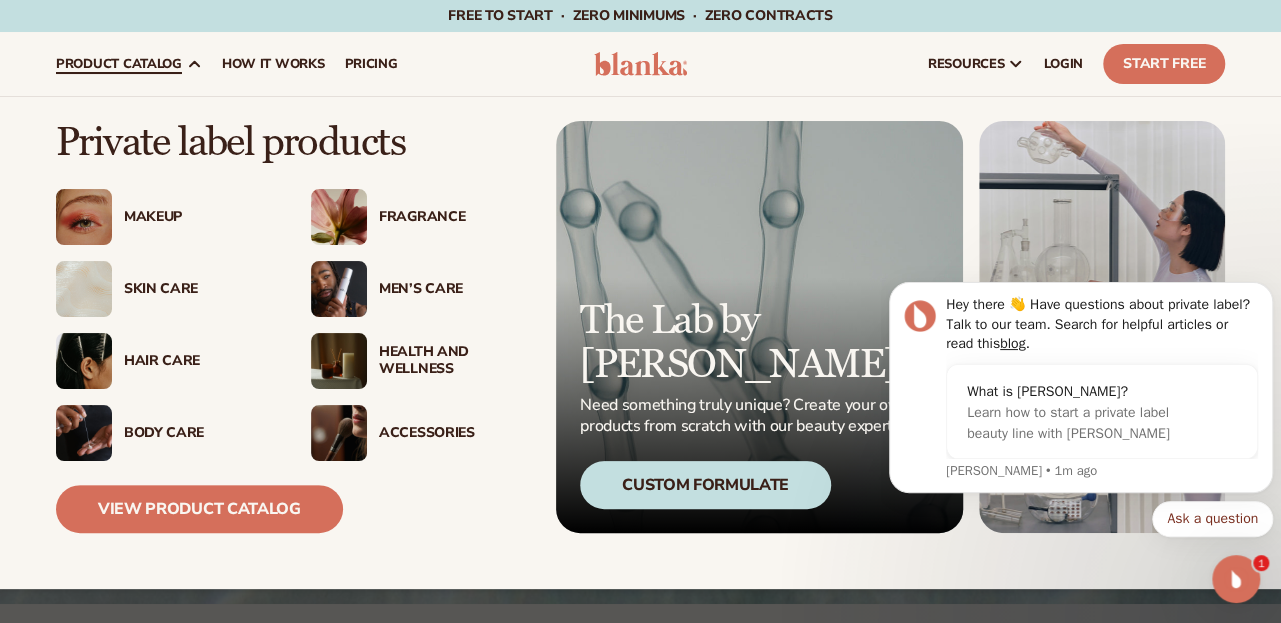 click at bounding box center [84, 217] 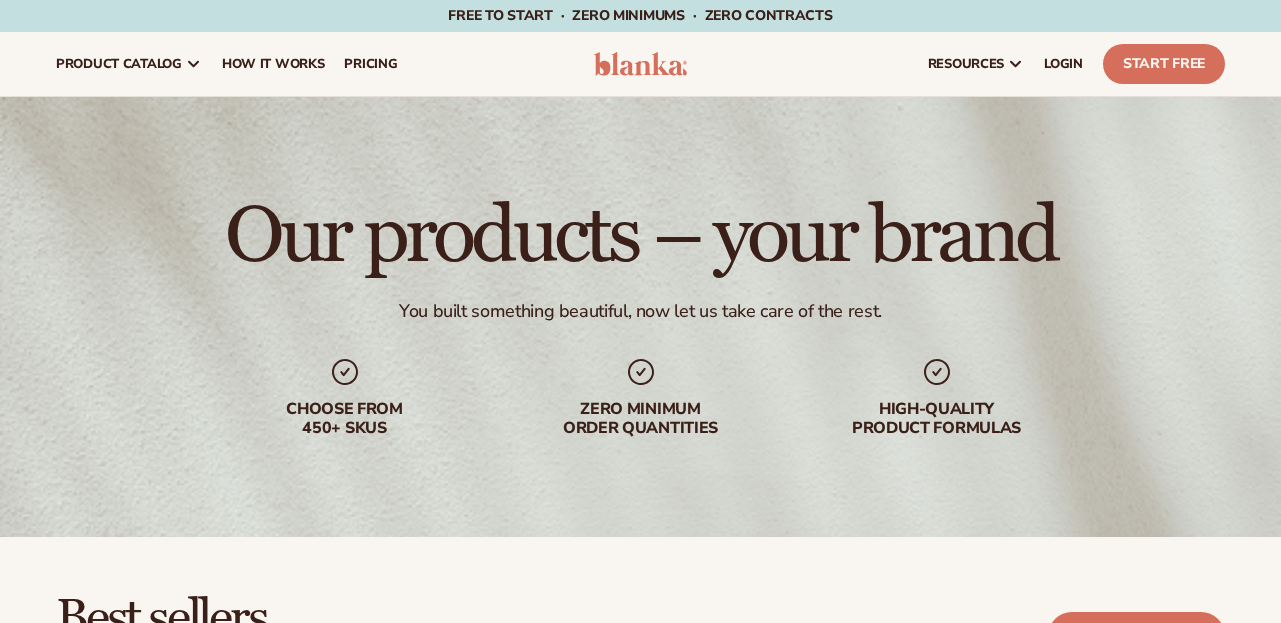 scroll, scrollTop: 0, scrollLeft: 0, axis: both 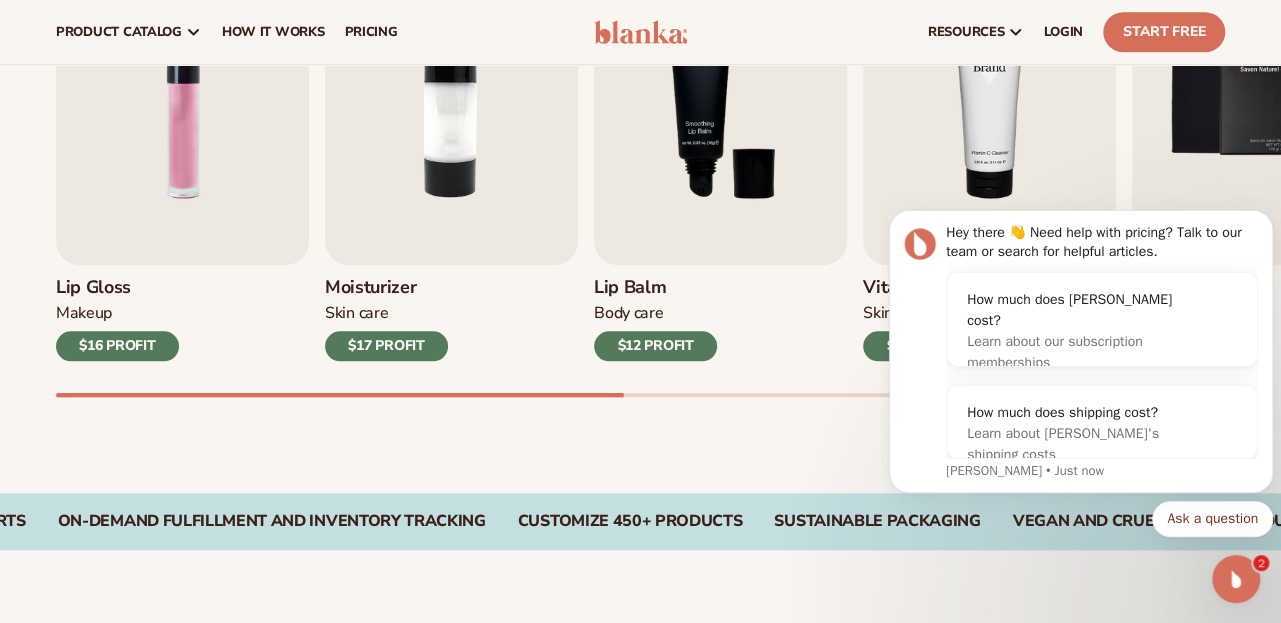 click at bounding box center [989, 103] 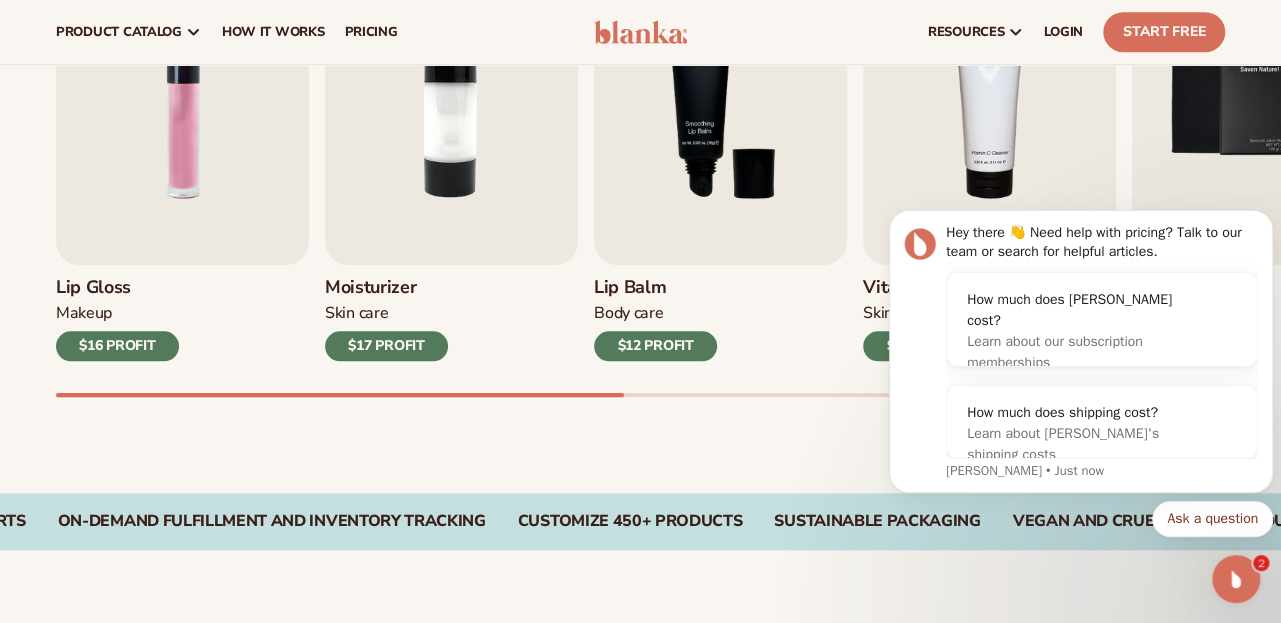 click on "Hey there 👋 Need help with pricing? Talk to our team or search for helpful articles.   How much does Blanka cost? Learn about our subscription memberships   How much does shipping cost? Learn about Blanka's shipping costs Lee • Just now Ask a question" at bounding box center (1081, 357) 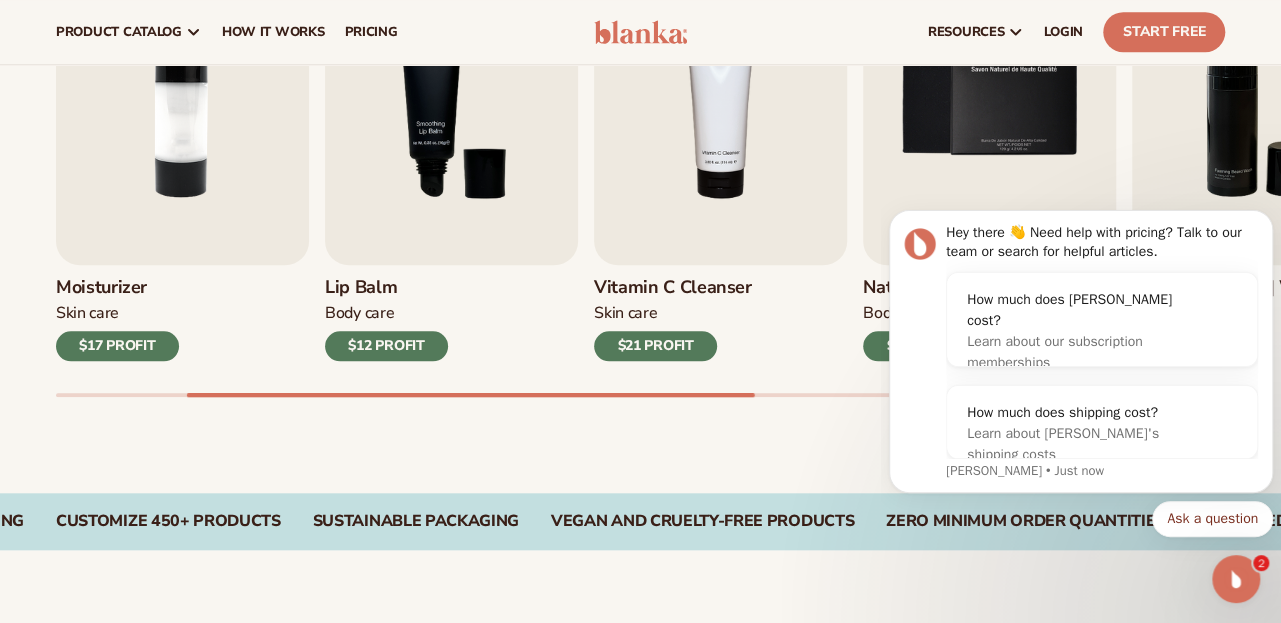 click on "$21 PROFIT" at bounding box center (655, 346) 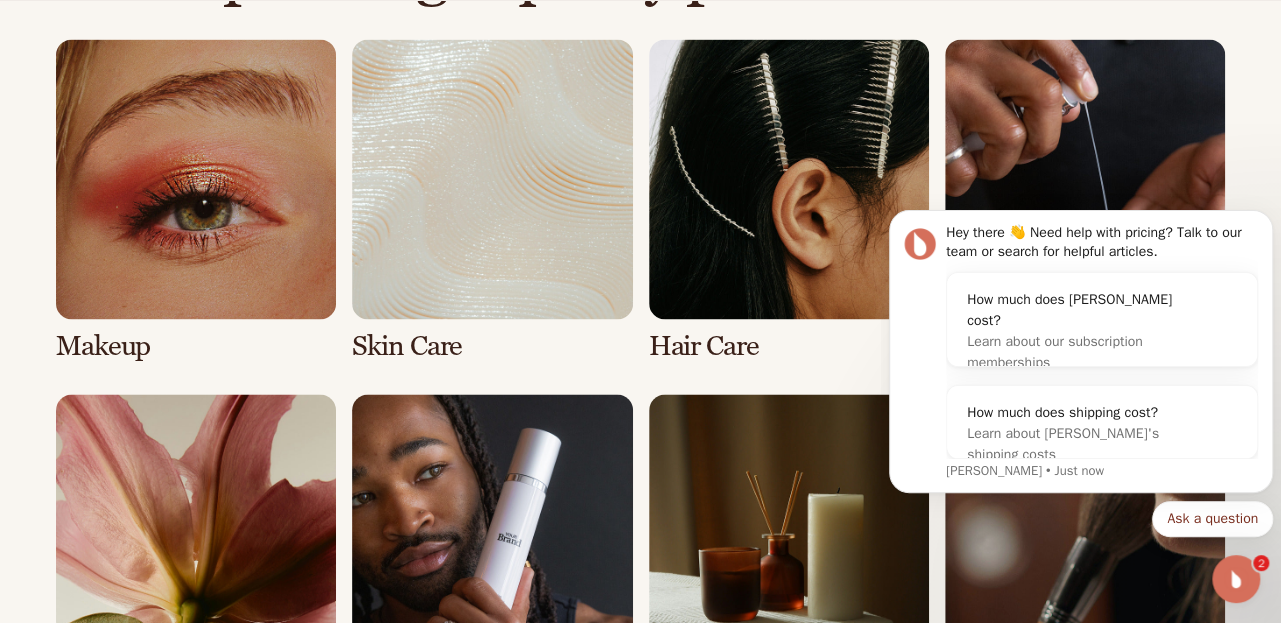 scroll, scrollTop: 1456, scrollLeft: 0, axis: vertical 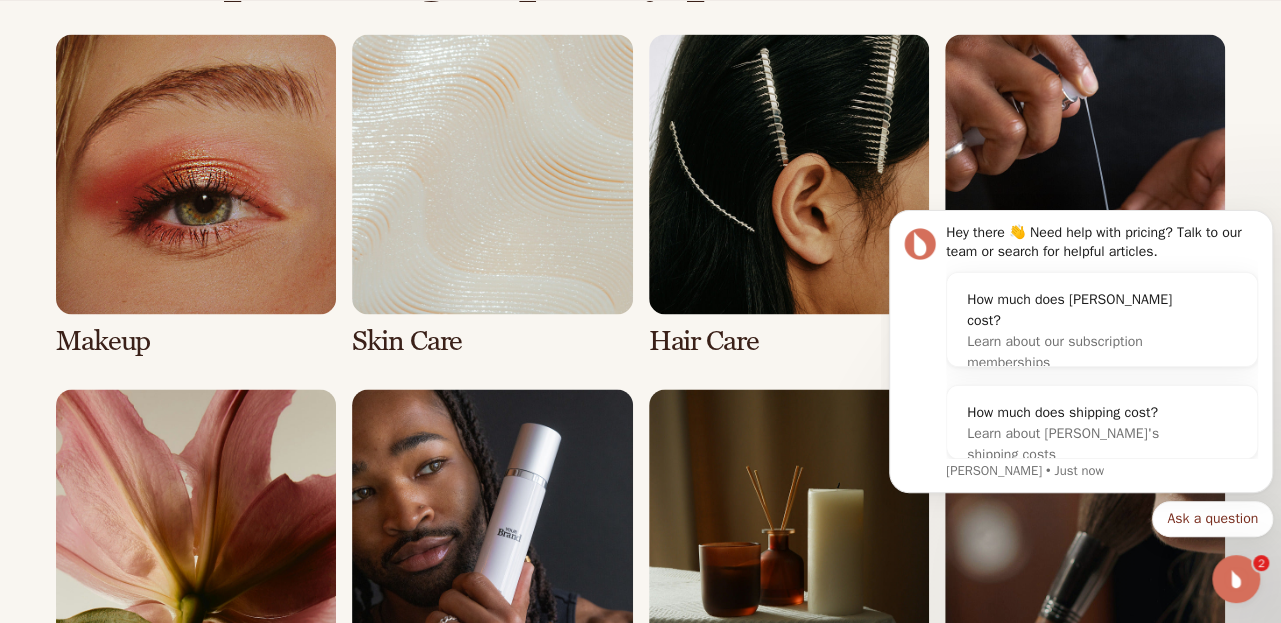 click at bounding box center [492, 195] 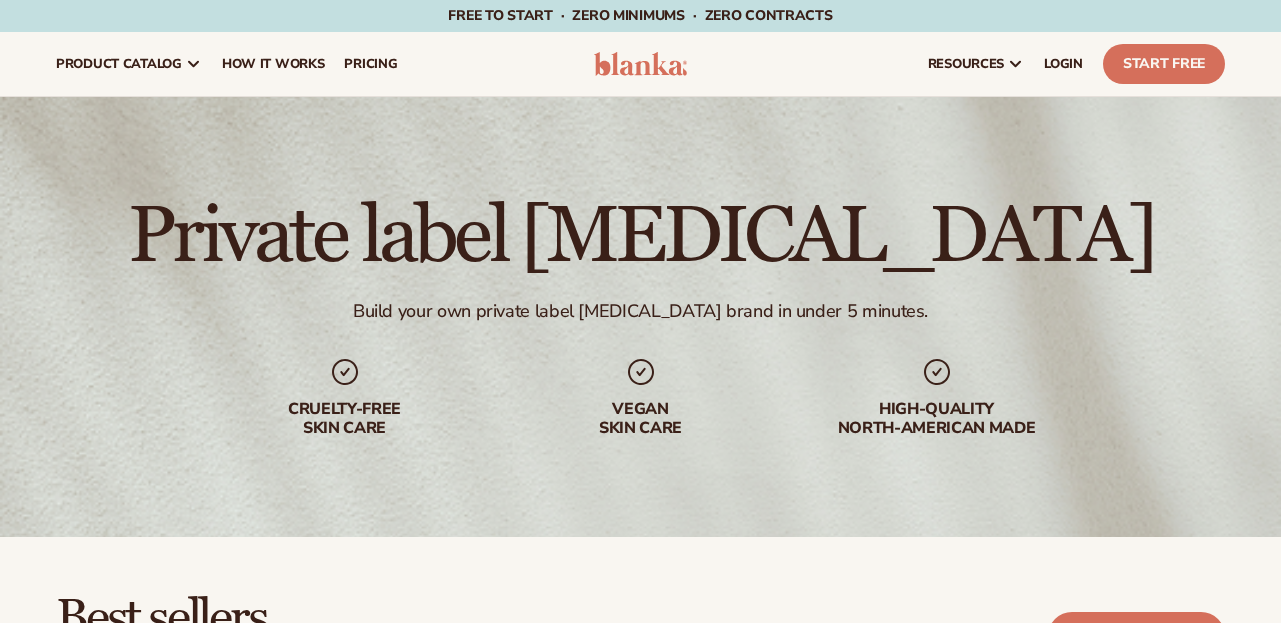 scroll, scrollTop: 0, scrollLeft: 0, axis: both 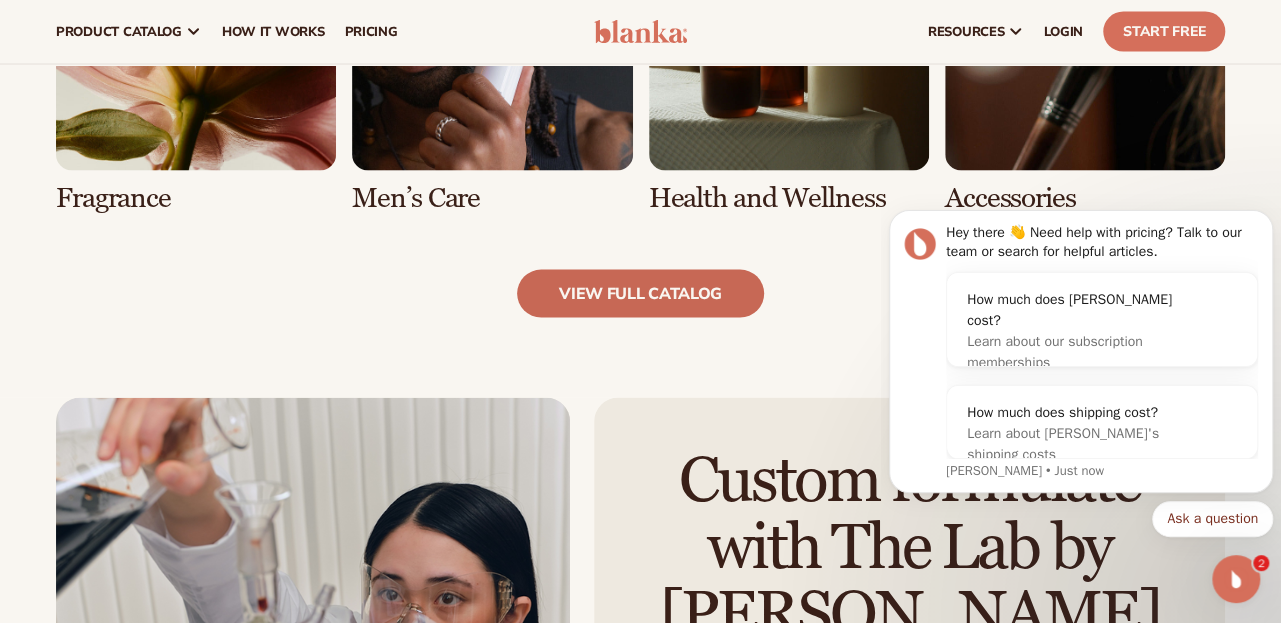 click on "view full catalog" at bounding box center [640, 294] 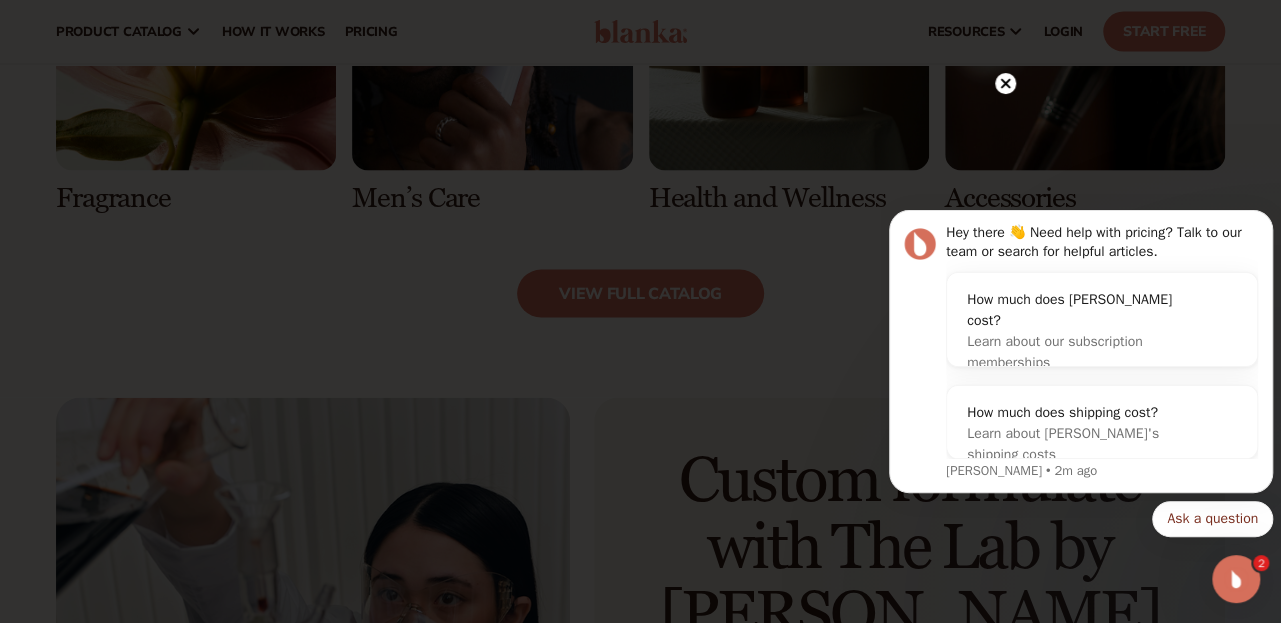 click 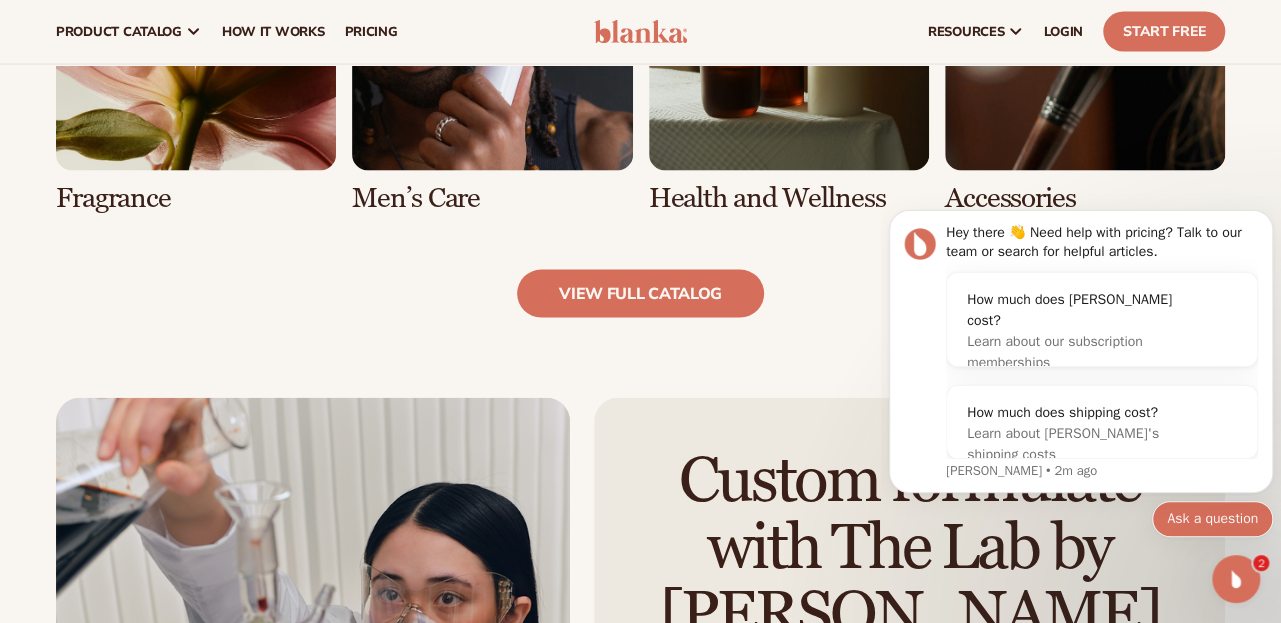 click on "Ask a question" at bounding box center (1212, 519) 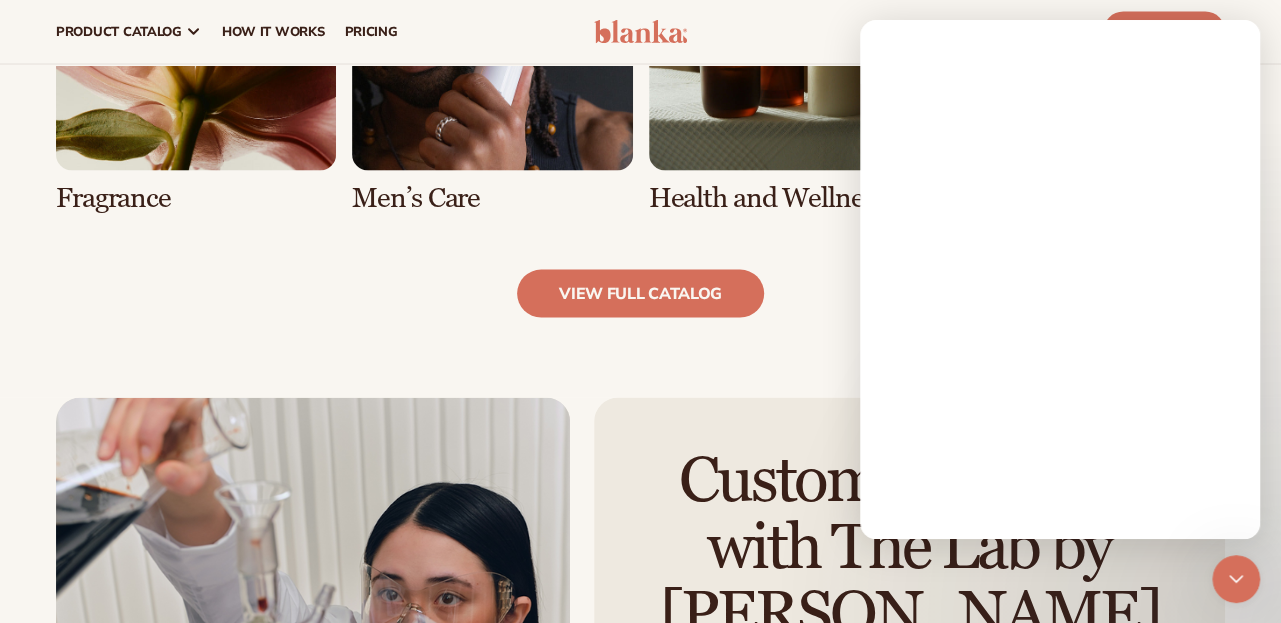 scroll, scrollTop: 0, scrollLeft: 0, axis: both 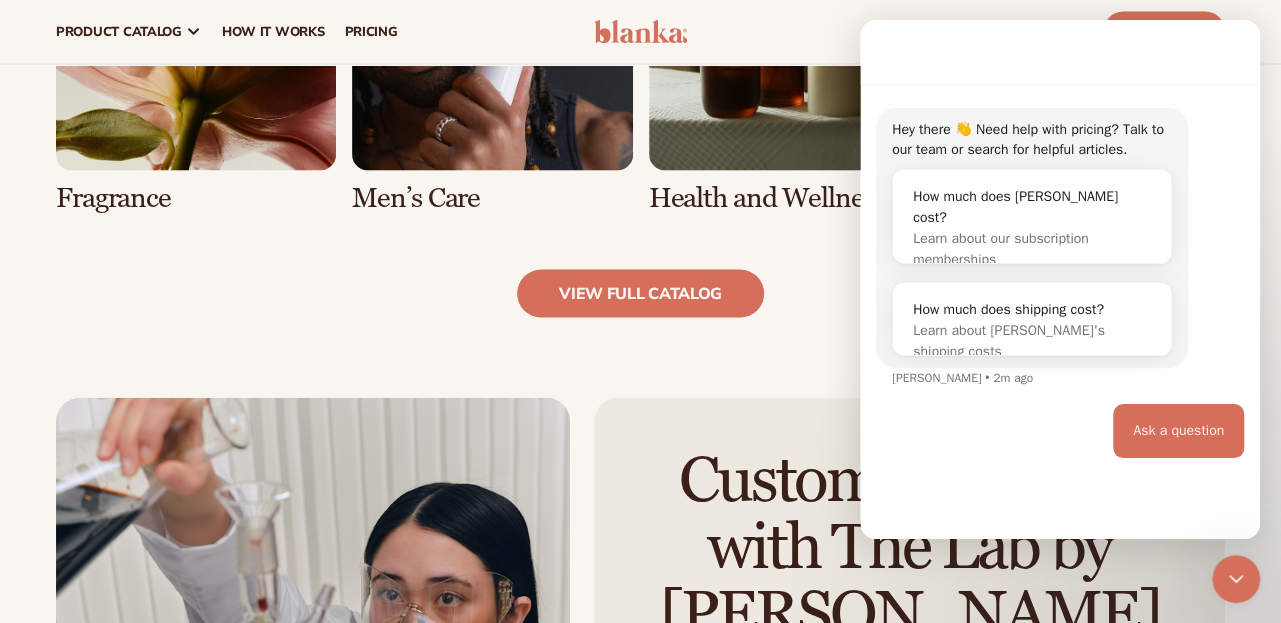 click on "Ask a question" at bounding box center [1060, 431] 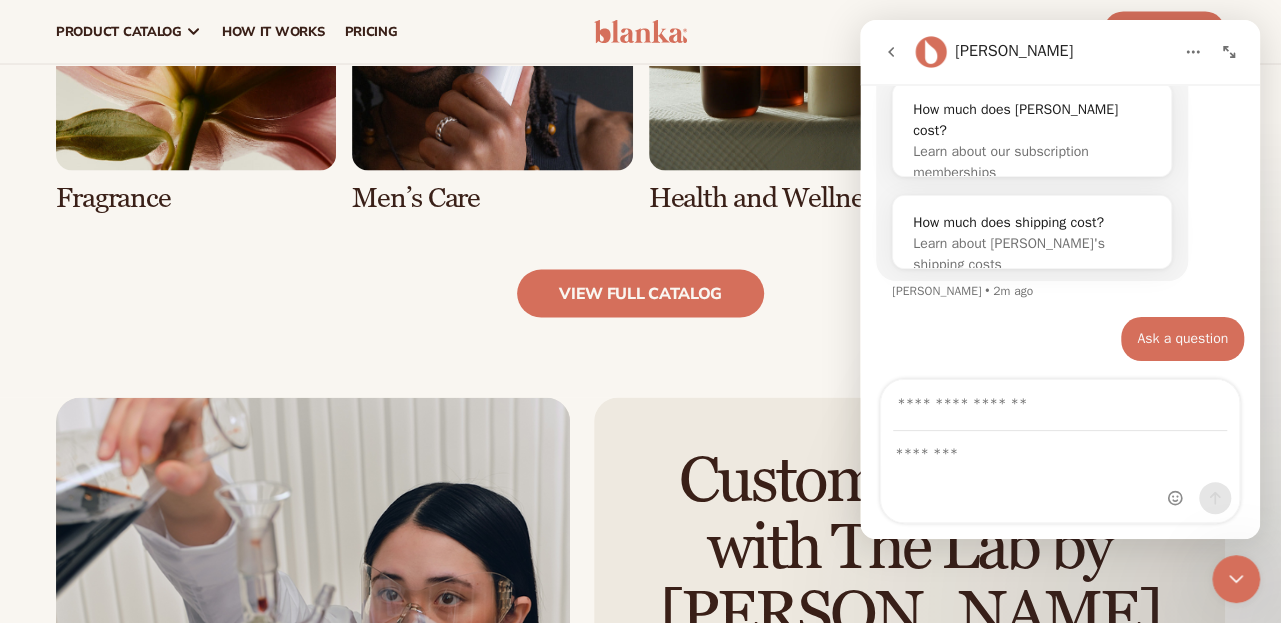 scroll, scrollTop: 146, scrollLeft: 0, axis: vertical 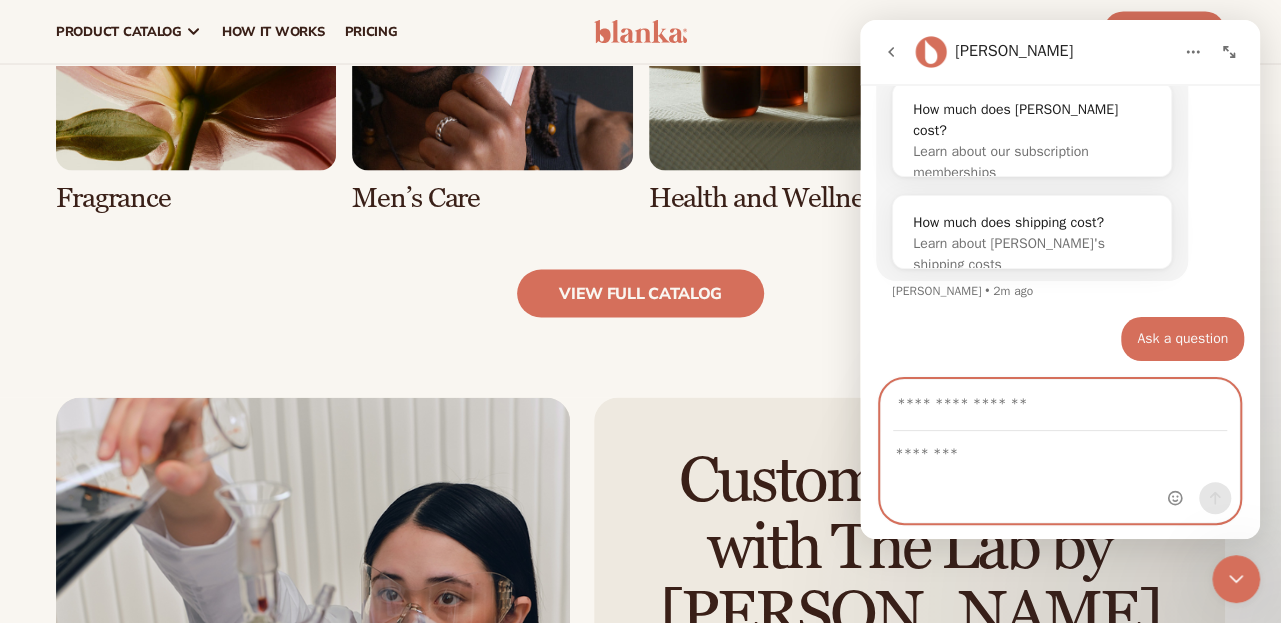 click at bounding box center [1060, 449] 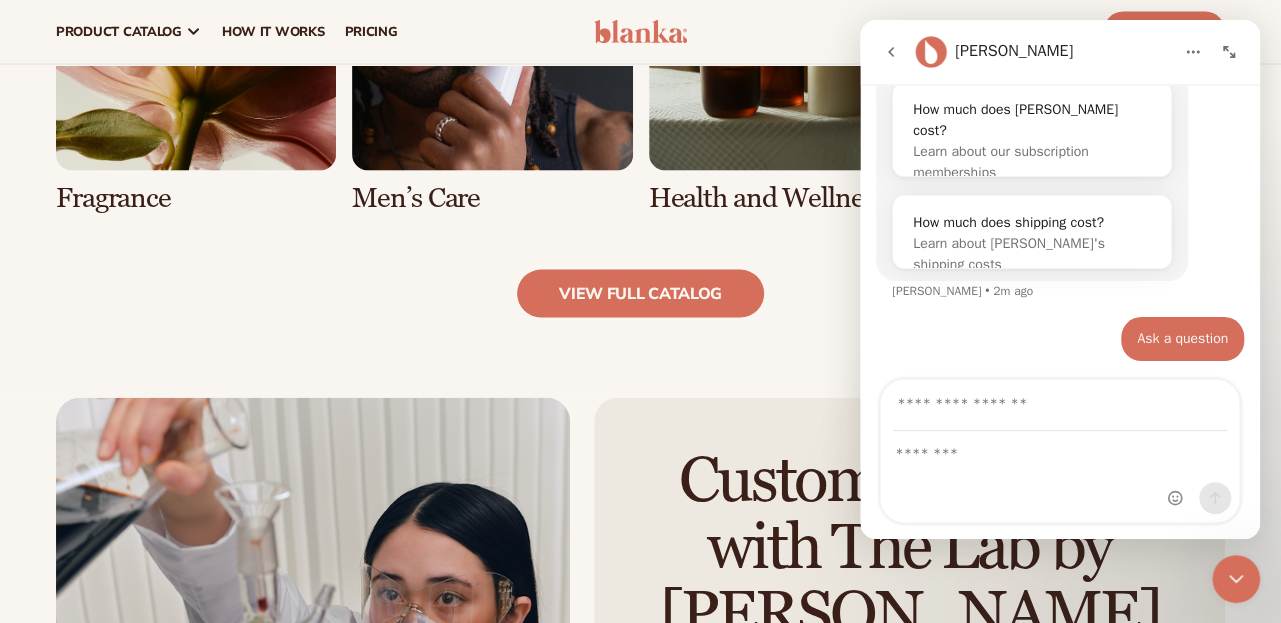click at bounding box center [1060, 477] 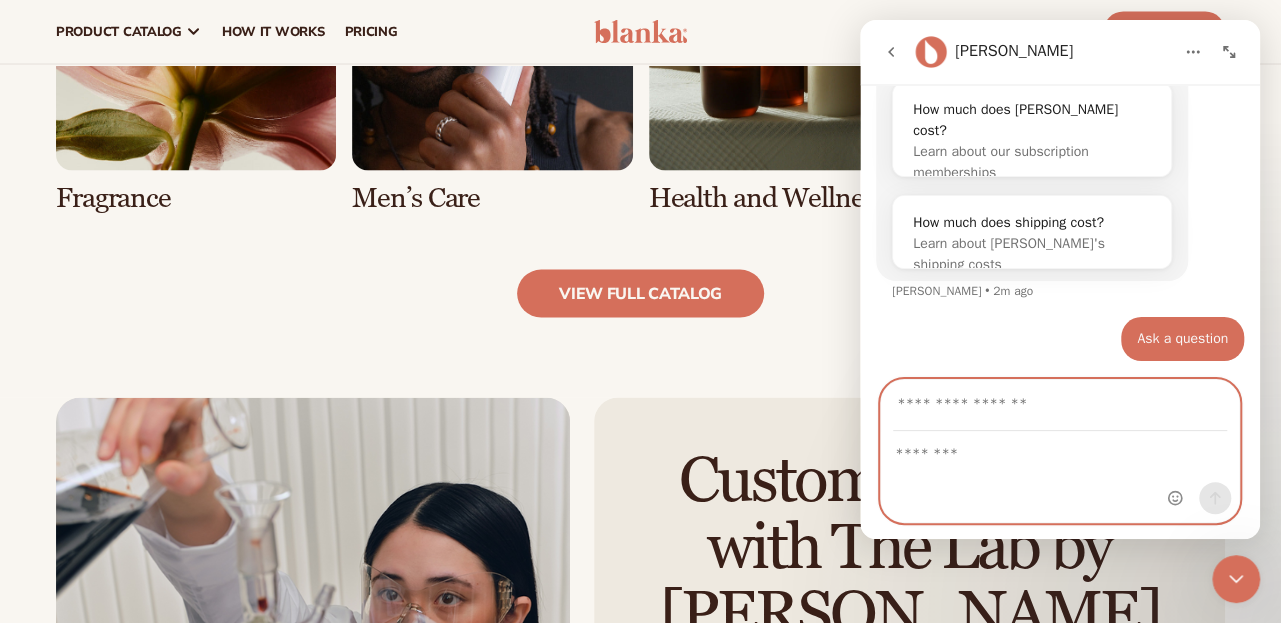 click at bounding box center (1060, 449) 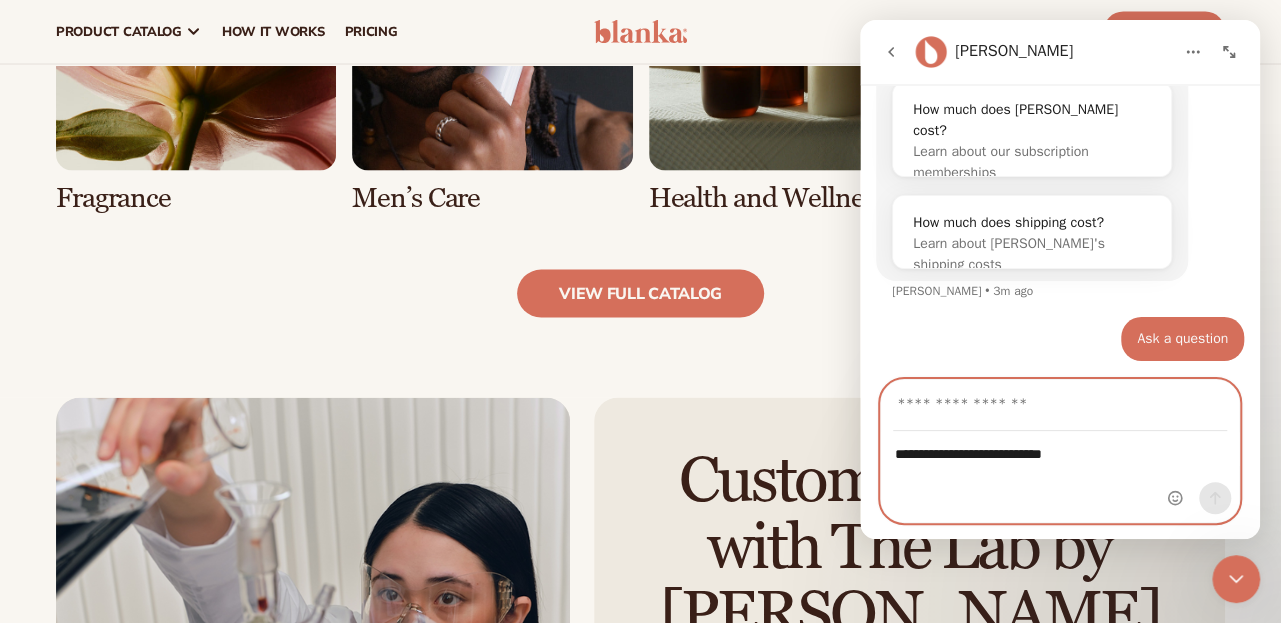 type on "**********" 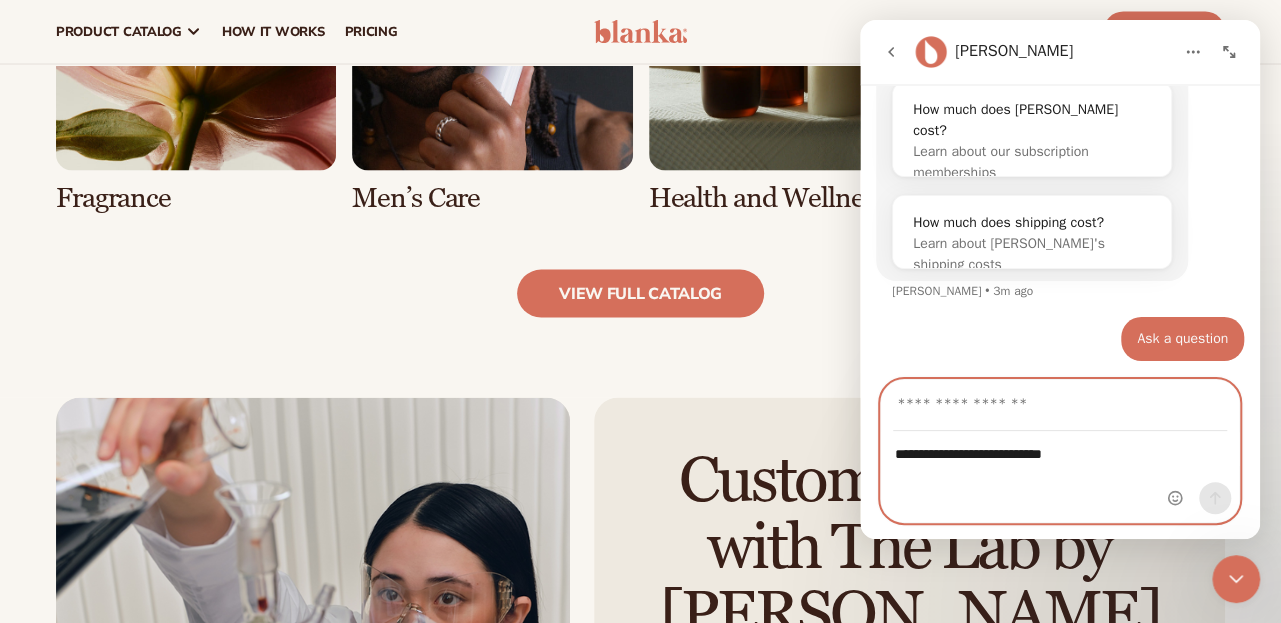 click at bounding box center (1060, 405) 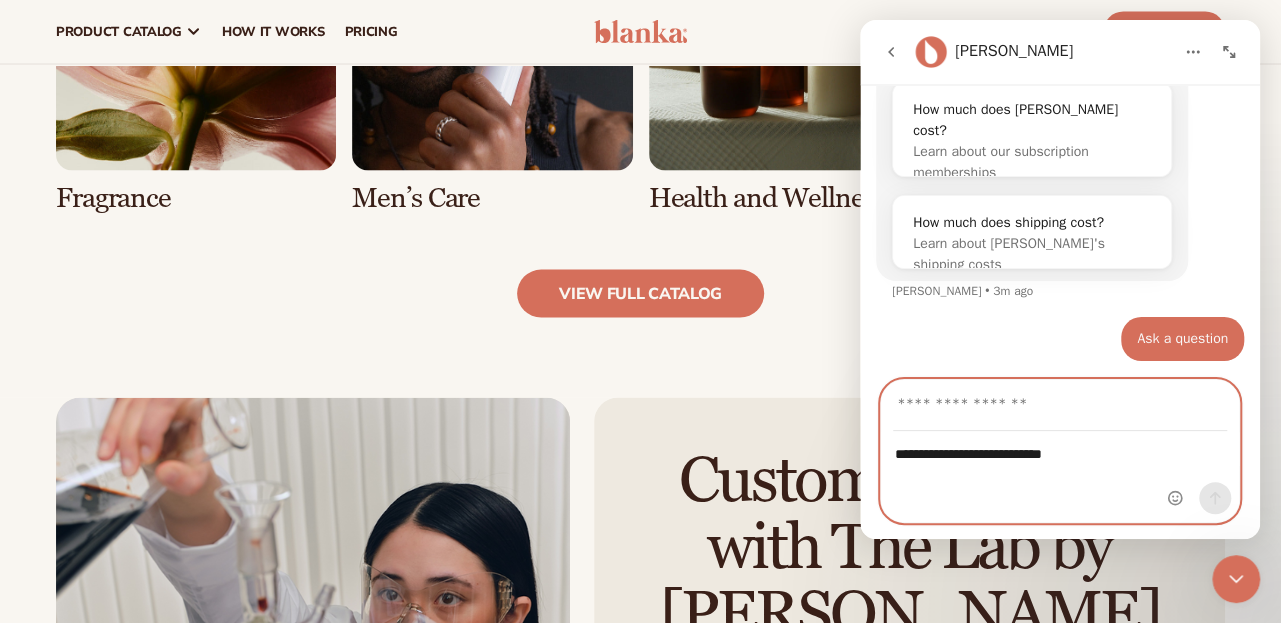 type on "**********" 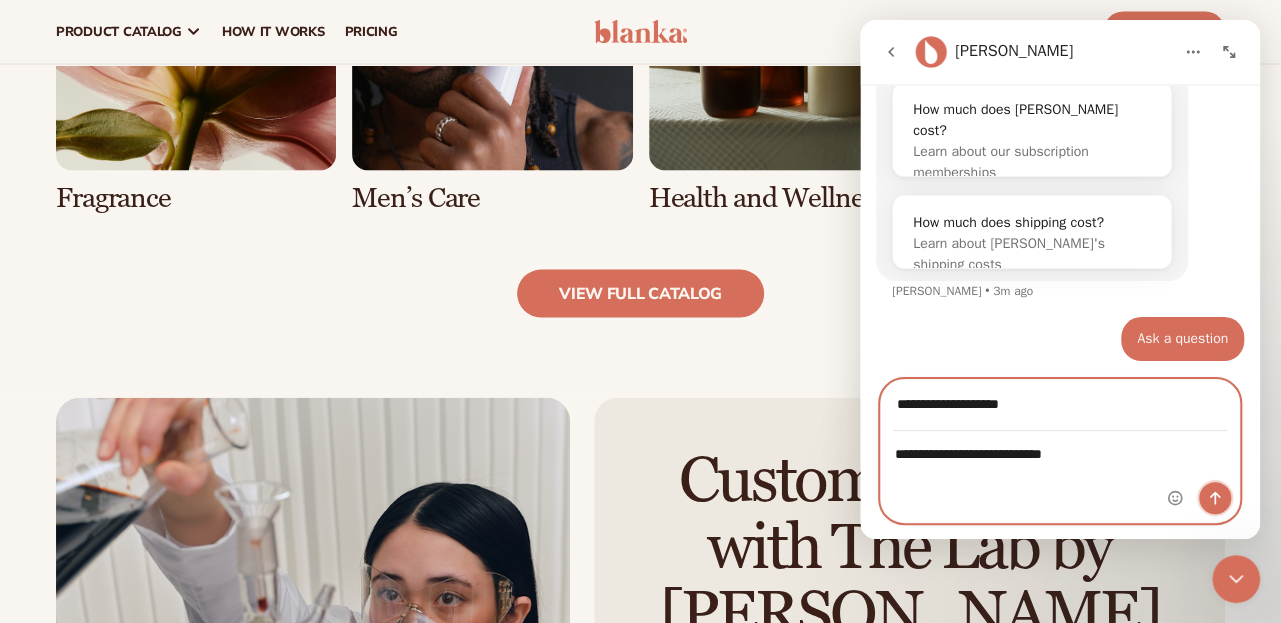 click 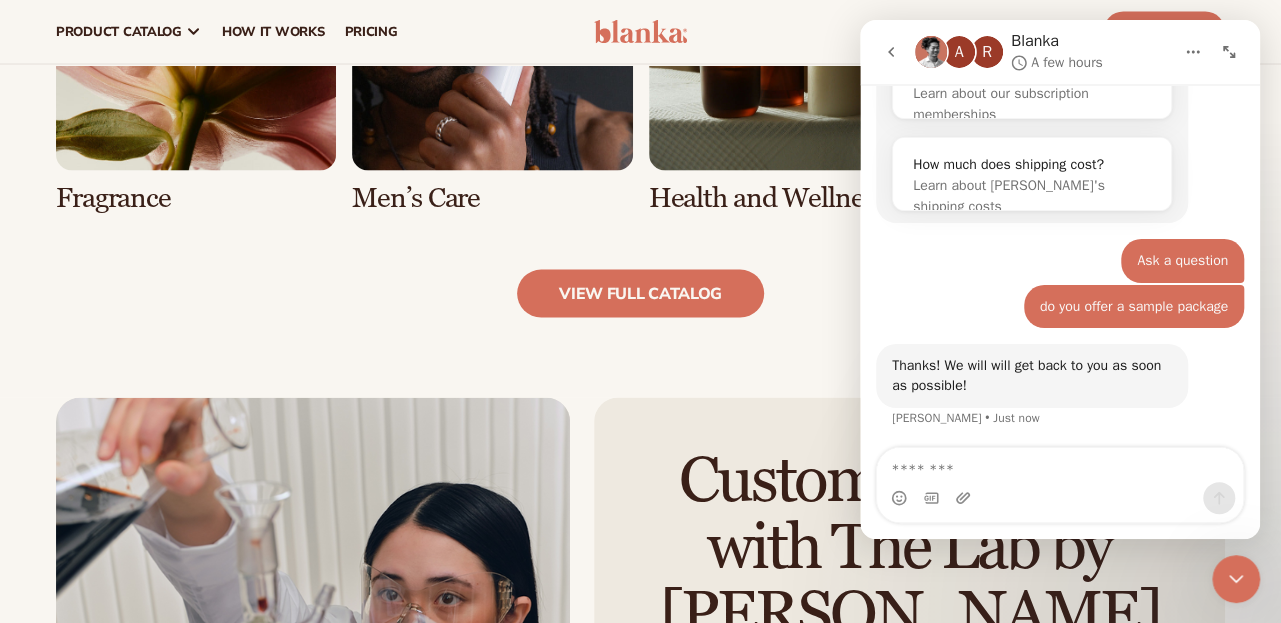 scroll, scrollTop: 260, scrollLeft: 0, axis: vertical 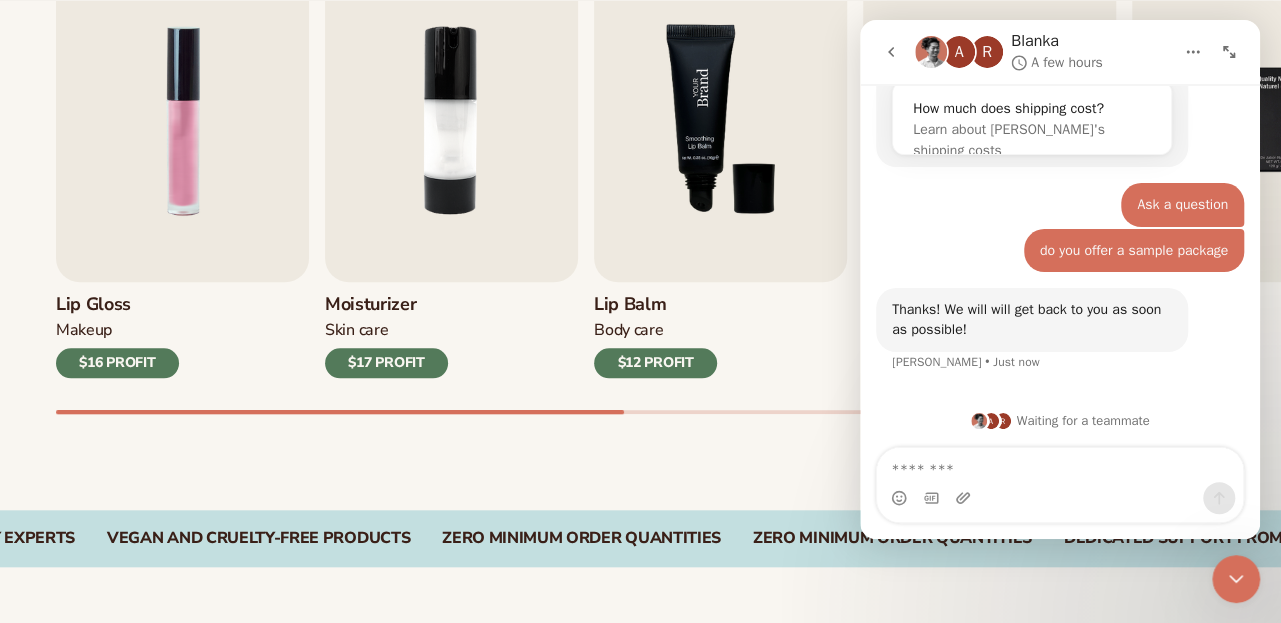 click at bounding box center (720, 120) 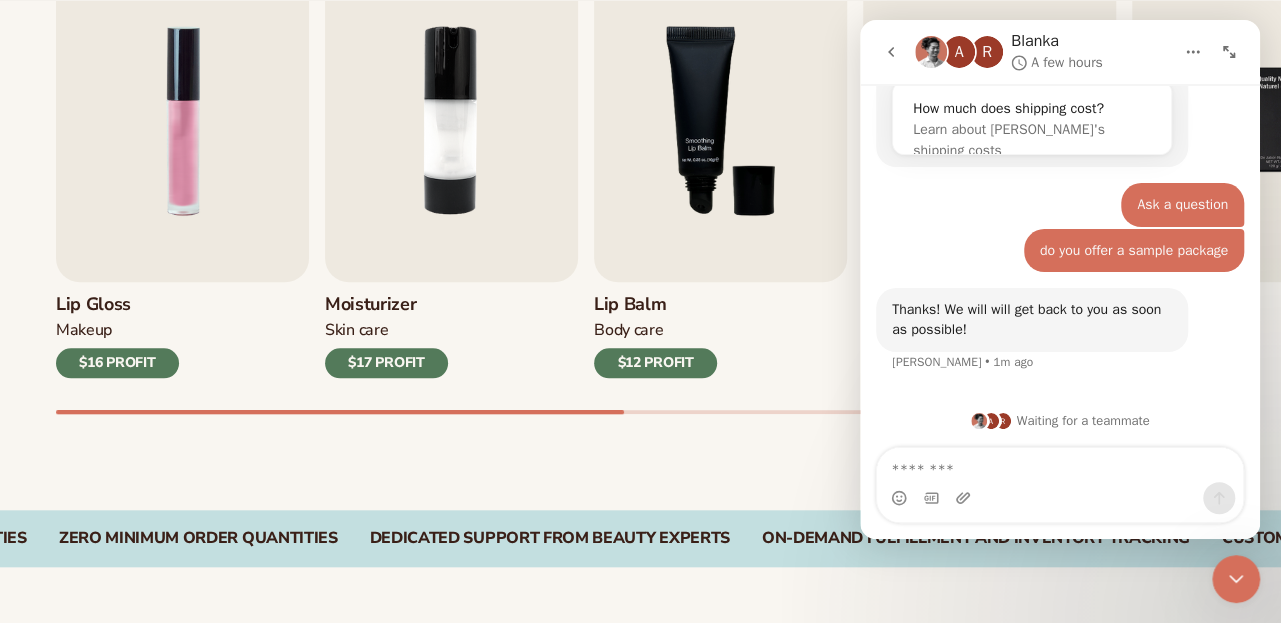 click on "Makeup" at bounding box center [117, 330] 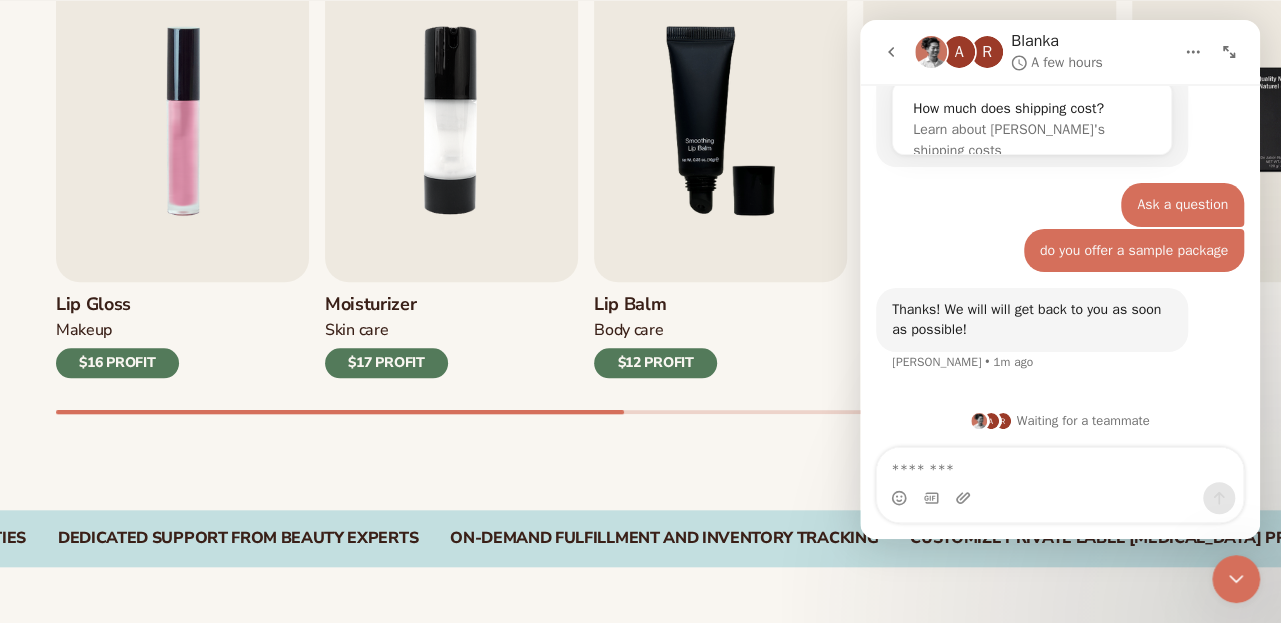 click on "Lip Gloss" at bounding box center [117, 305] 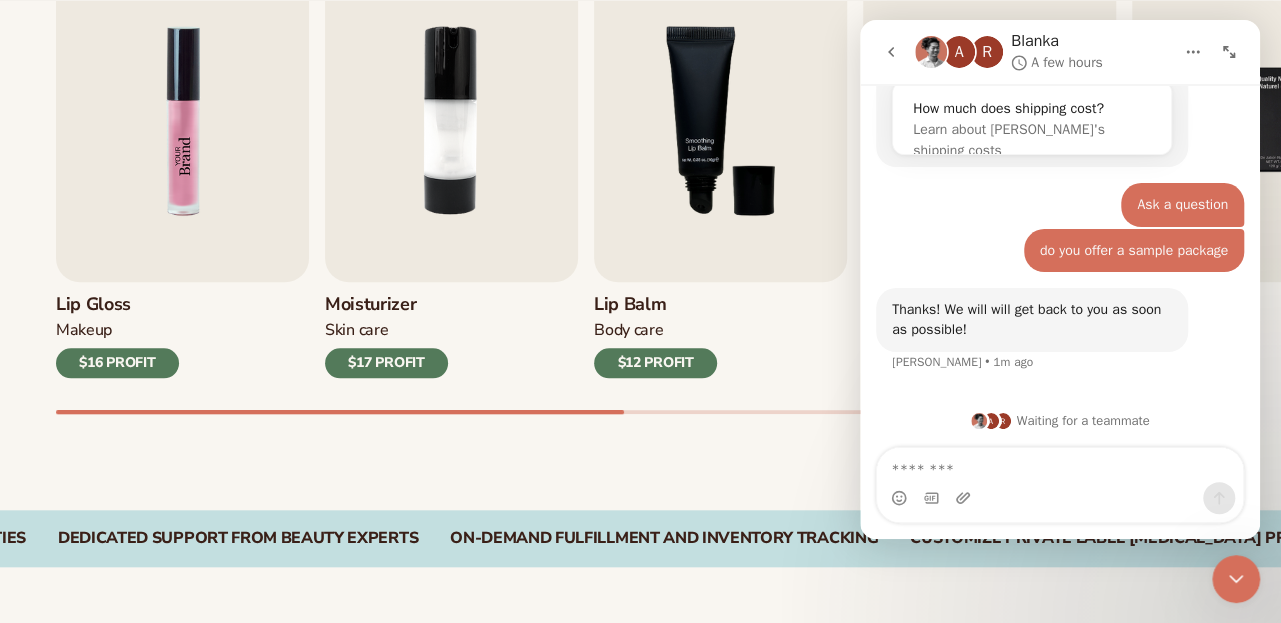 click at bounding box center (182, 120) 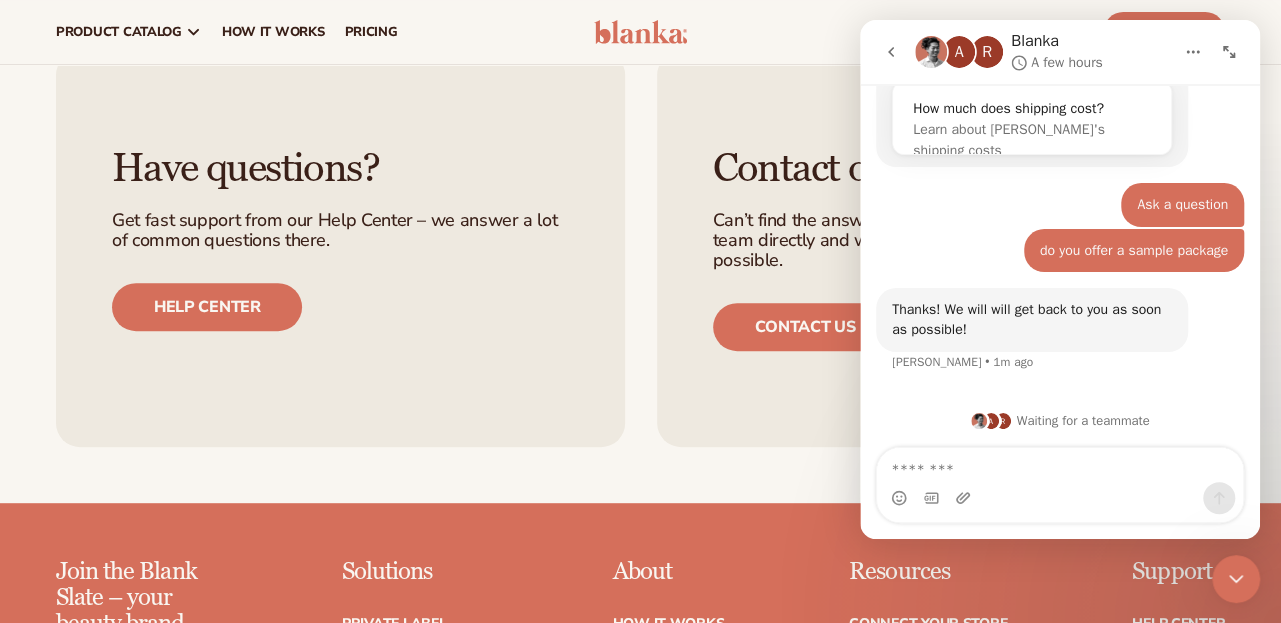 scroll, scrollTop: 4110, scrollLeft: 0, axis: vertical 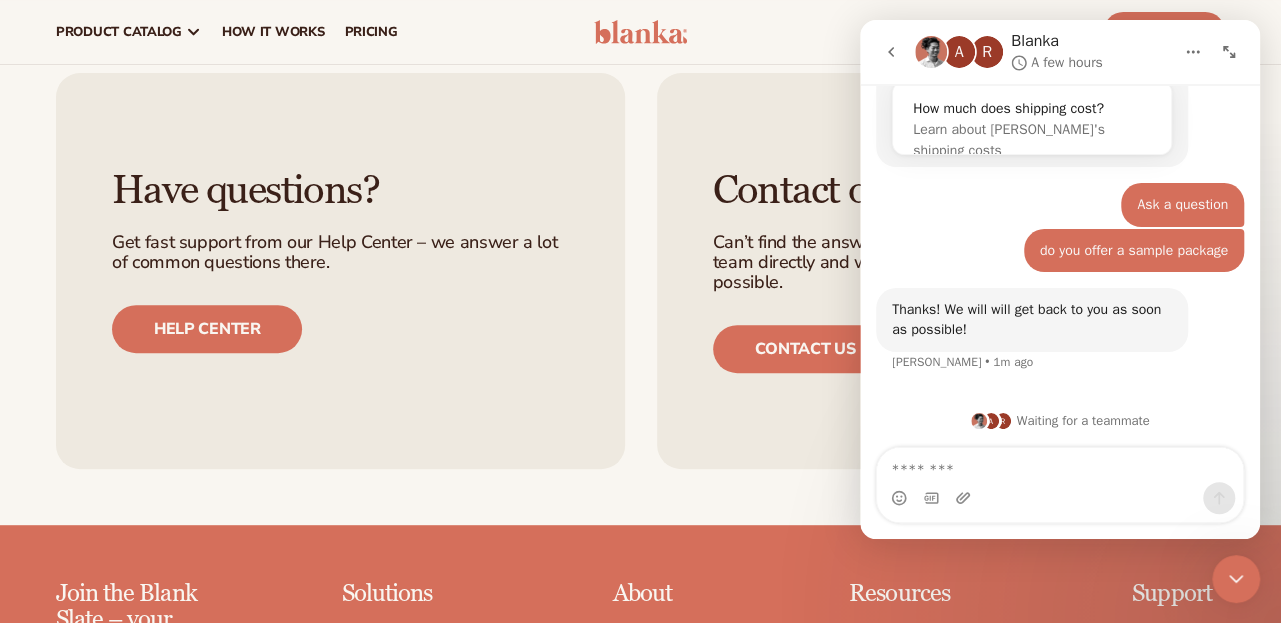click 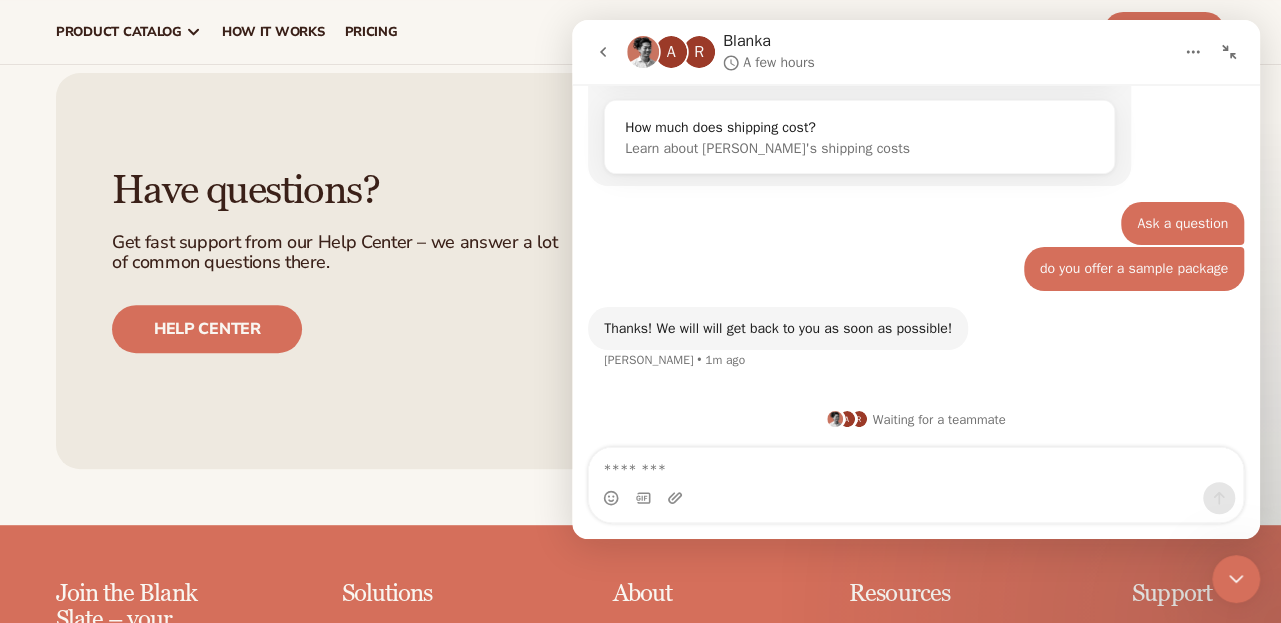 scroll, scrollTop: 179, scrollLeft: 0, axis: vertical 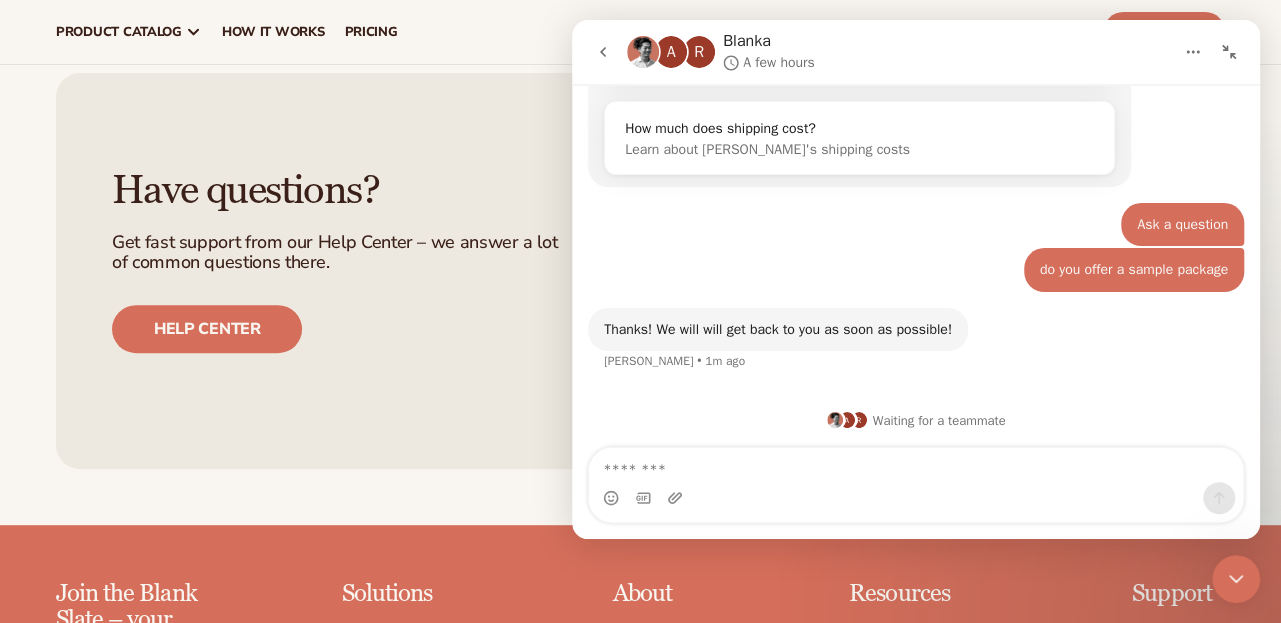 click 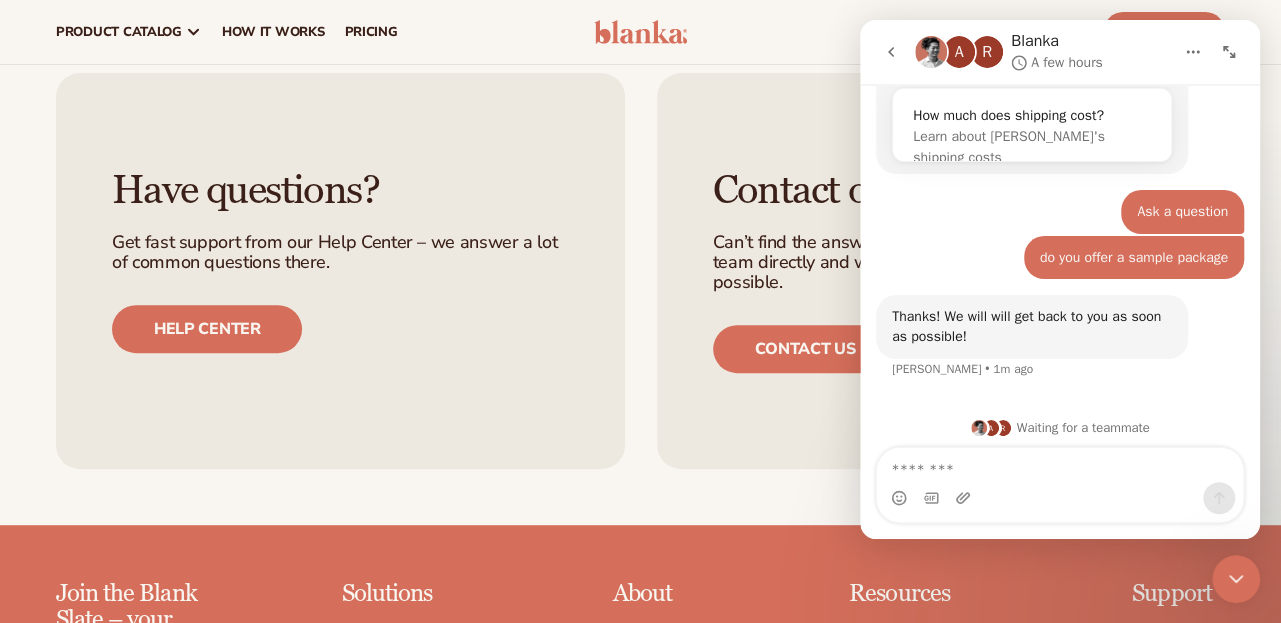 scroll, scrollTop: 260, scrollLeft: 0, axis: vertical 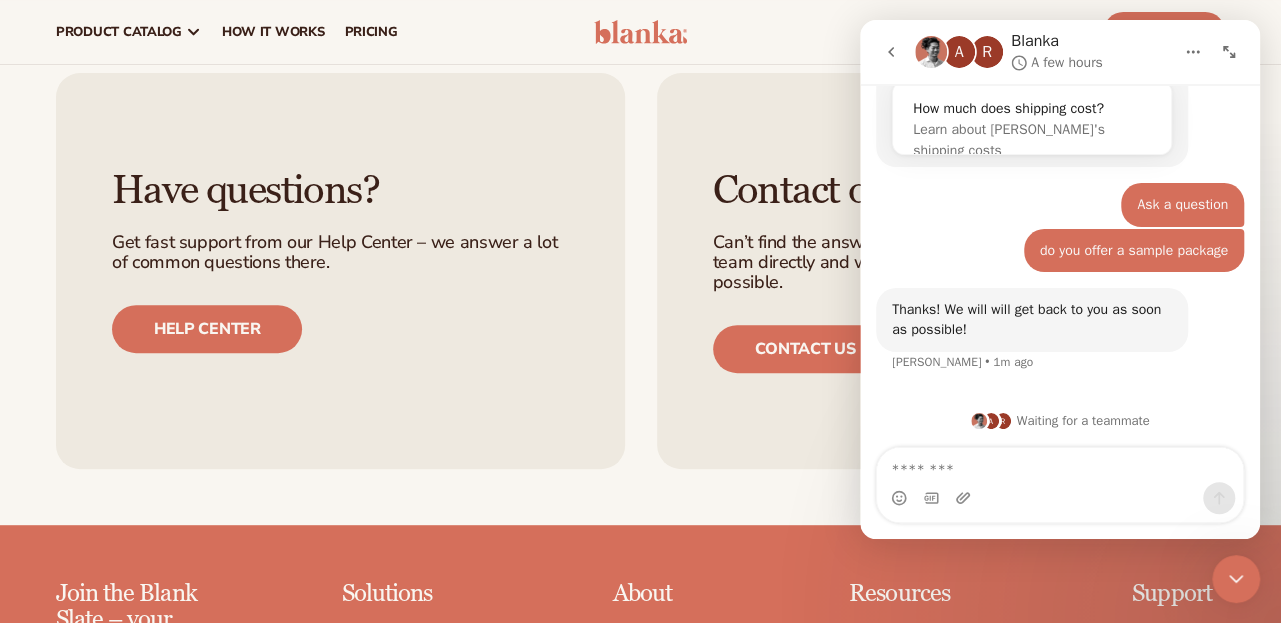 click on "Have questions? Get fast support from our Help Center – we answer a lot of common questions there. Help center
Contact our team Can’t find the answer you’re looking for? Reach out to our team directly and we’ll get back to you as soon as possible. Contact us" at bounding box center [640, 270] 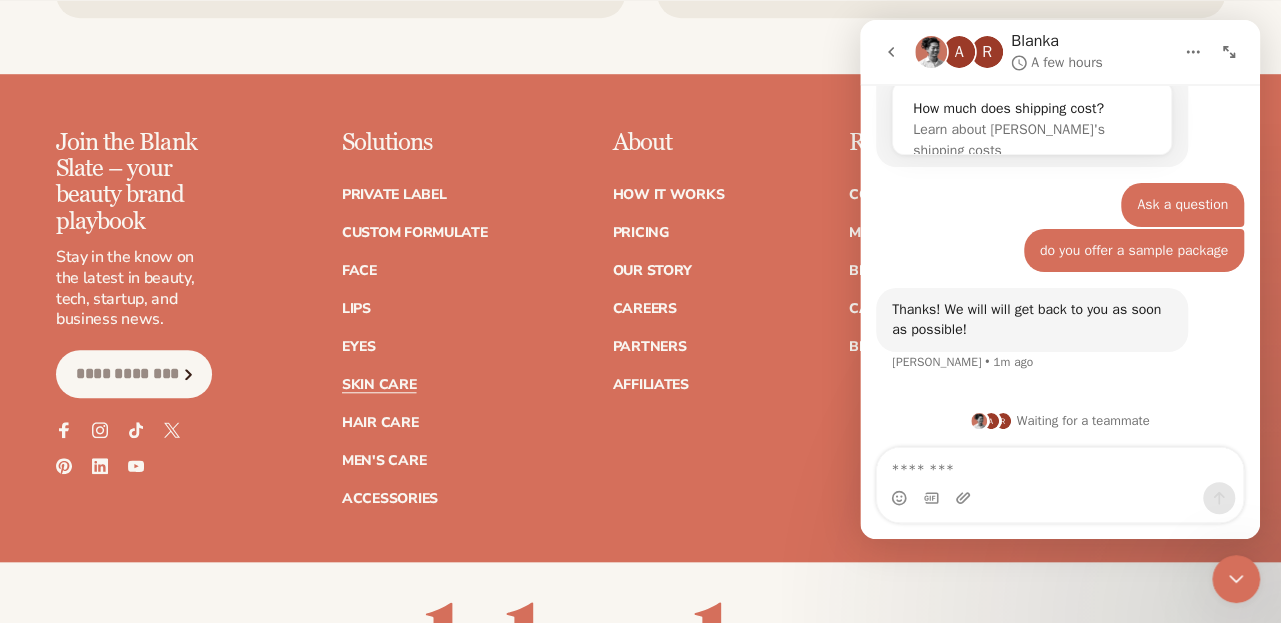 scroll, scrollTop: 4564, scrollLeft: 0, axis: vertical 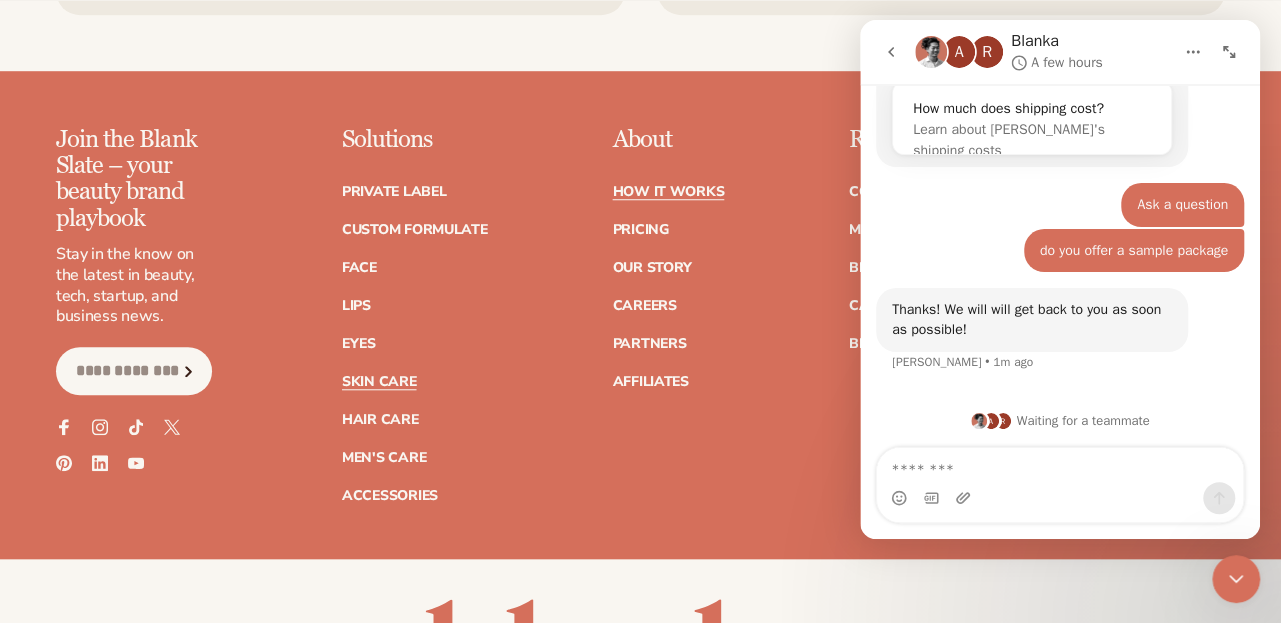 click on "How It Works" at bounding box center (668, 192) 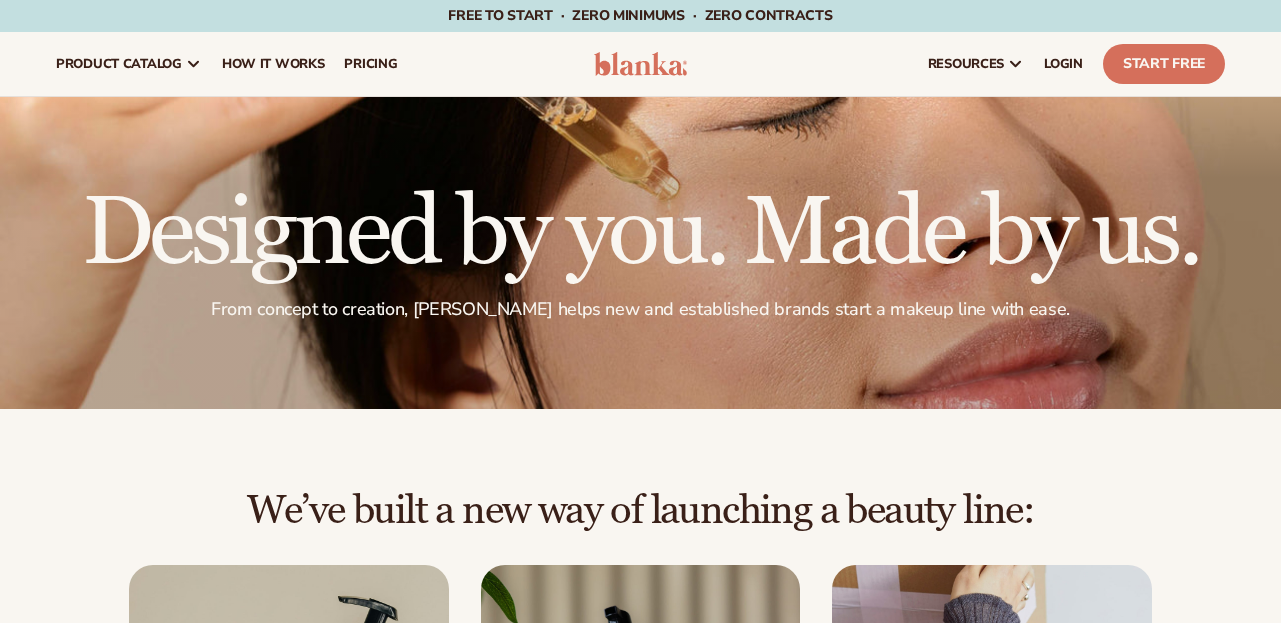 scroll, scrollTop: 0, scrollLeft: 0, axis: both 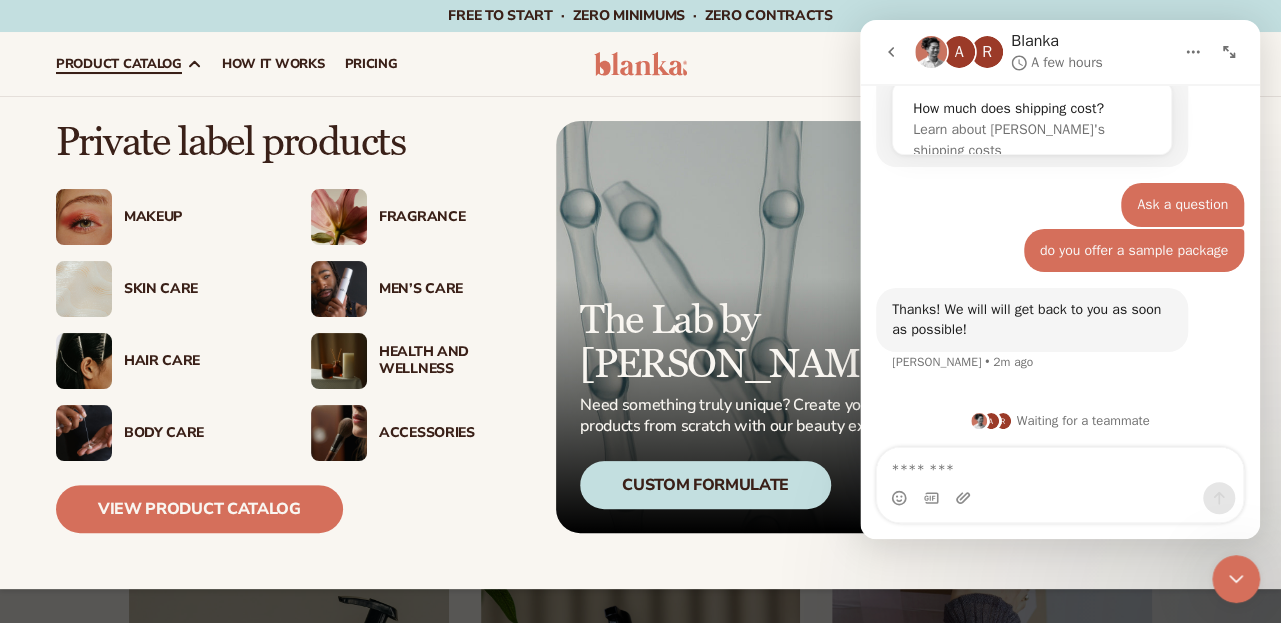 click on "Custom Formulate" at bounding box center (705, 485) 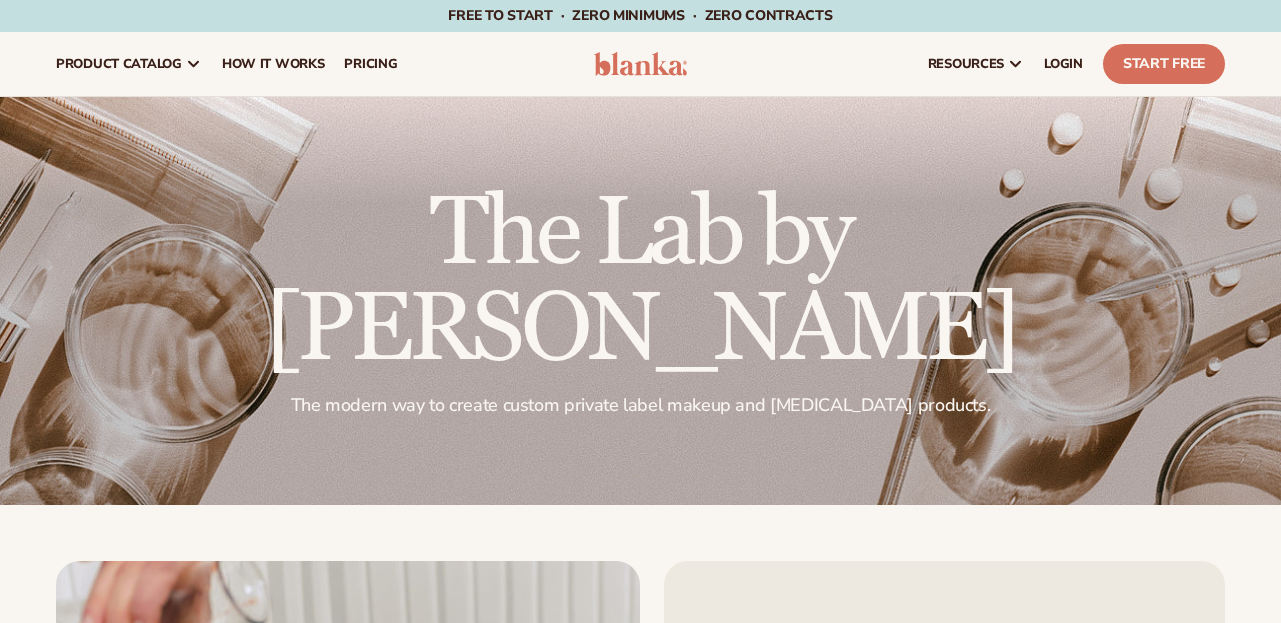 scroll, scrollTop: 0, scrollLeft: 0, axis: both 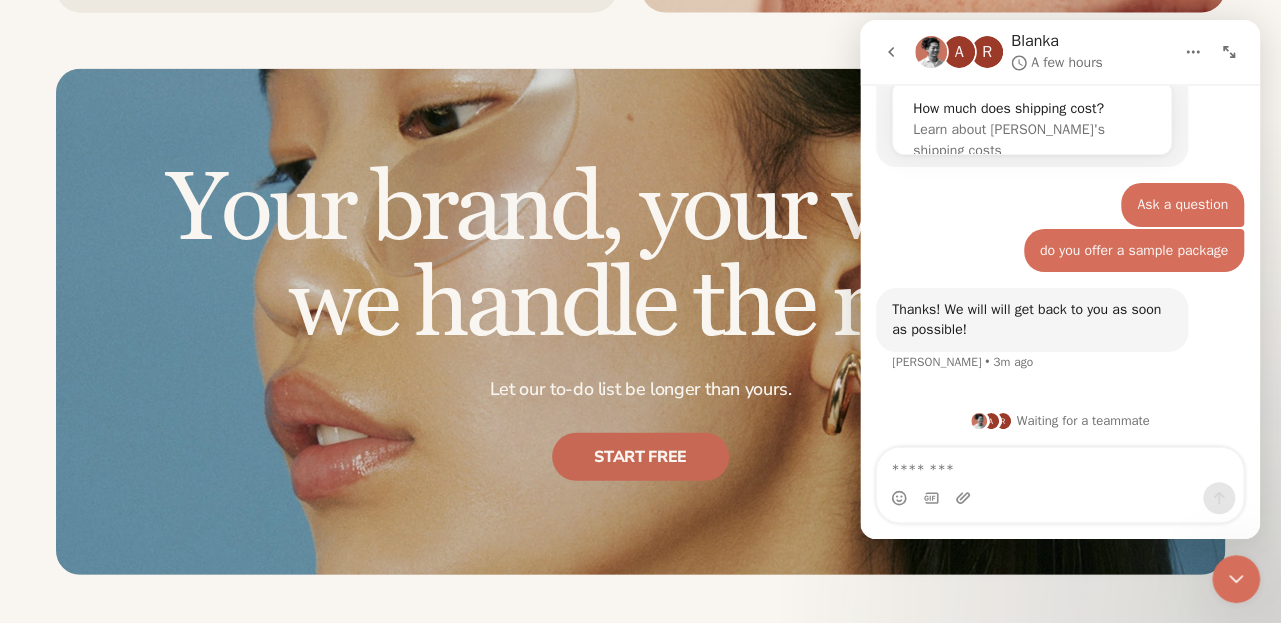click on "Start free" at bounding box center [640, 458] 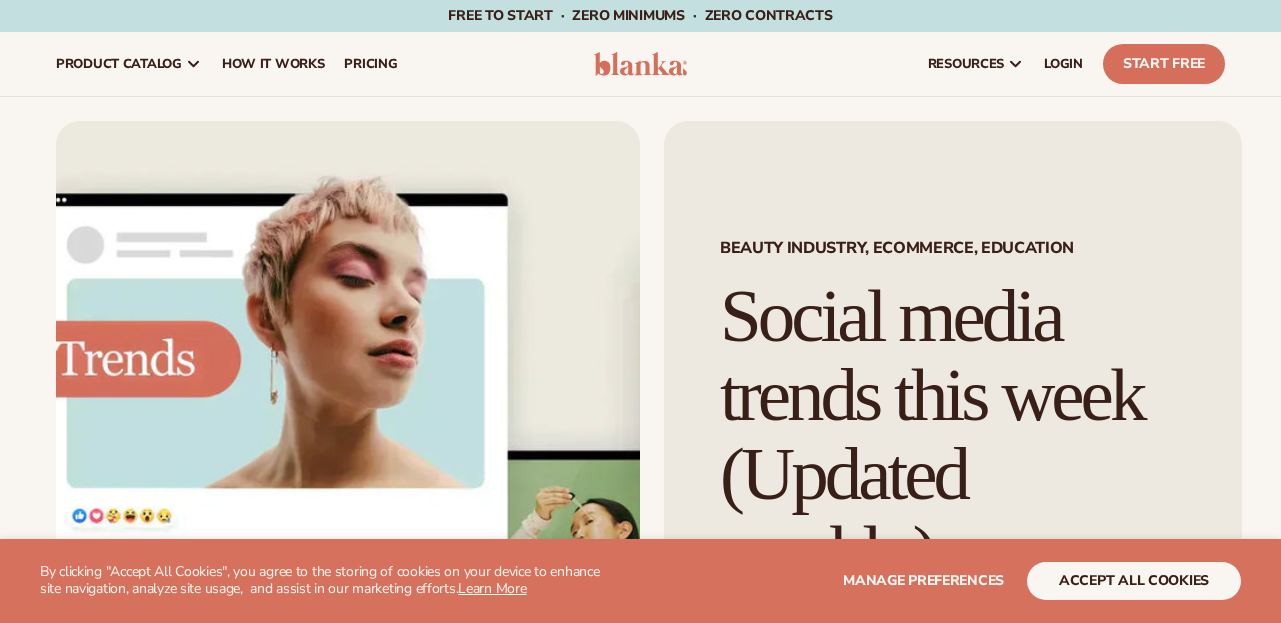 scroll, scrollTop: 0, scrollLeft: 0, axis: both 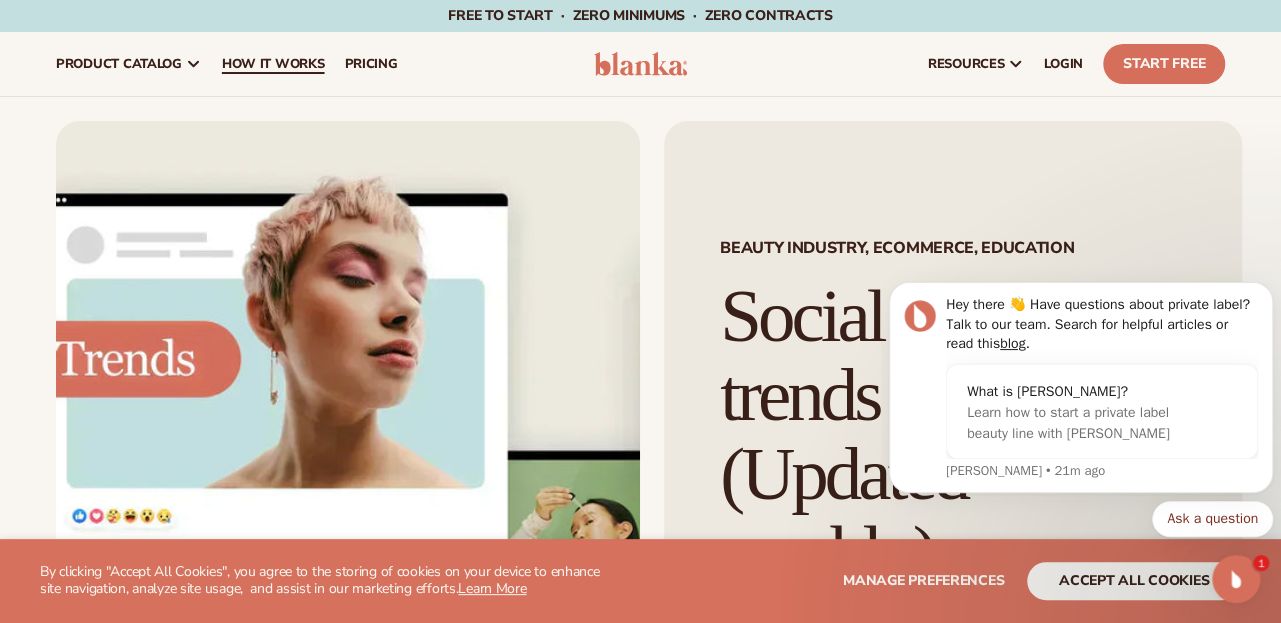 click on "How It Works" at bounding box center [273, 64] 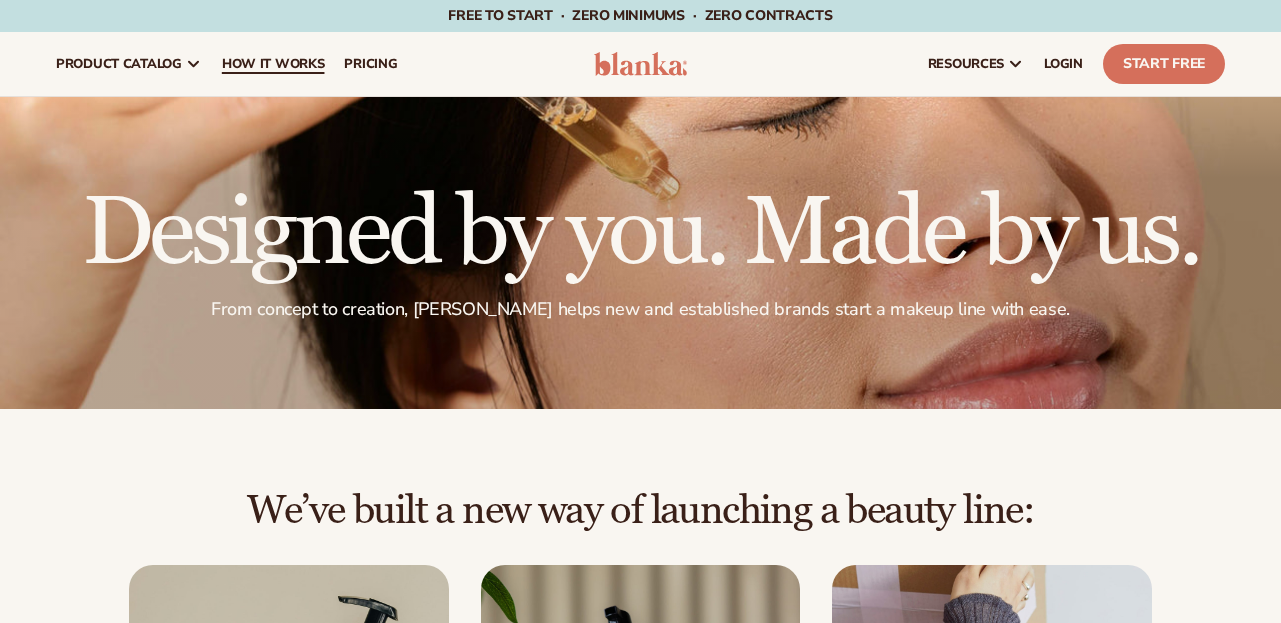 scroll, scrollTop: 0, scrollLeft: 0, axis: both 